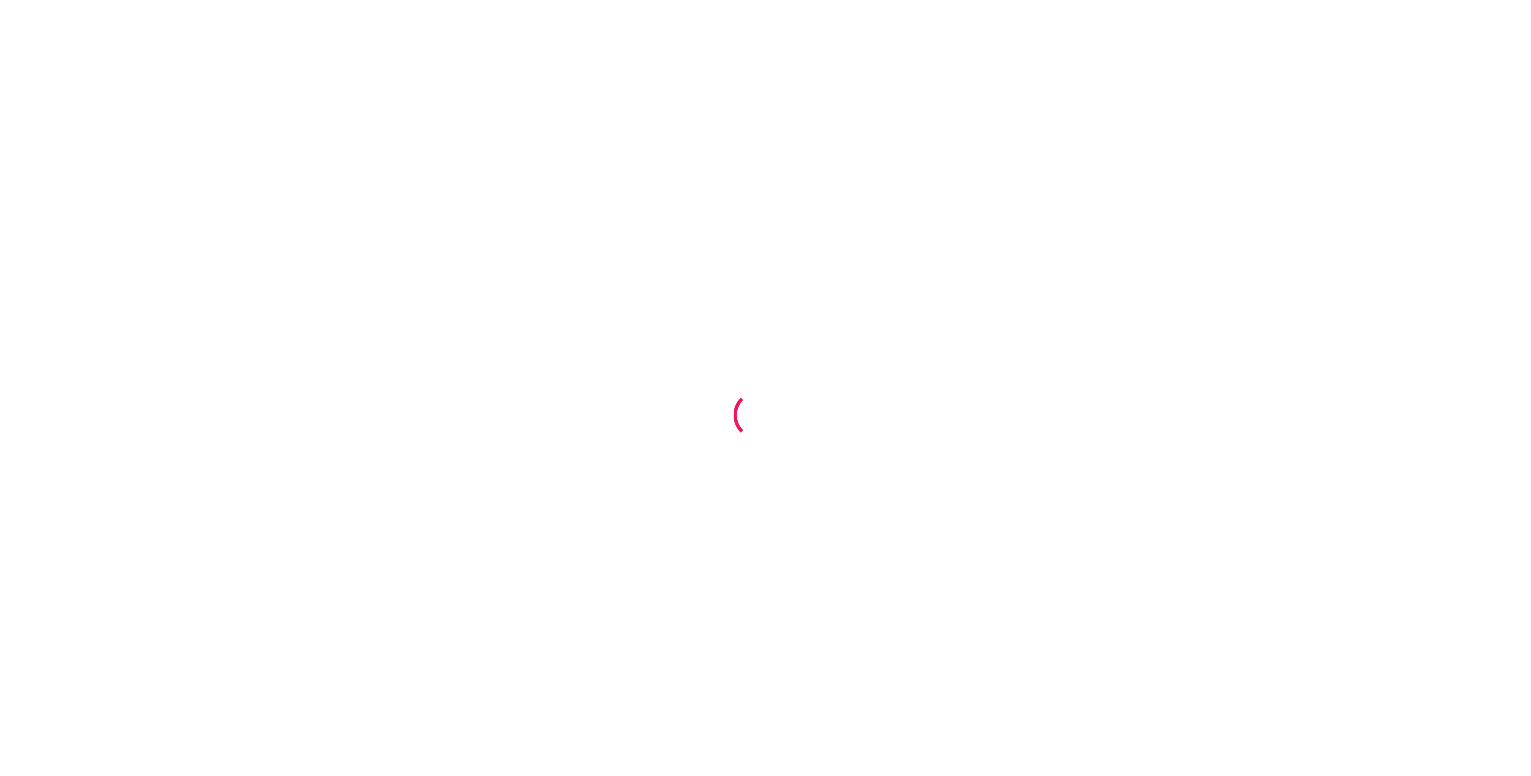 scroll, scrollTop: 0, scrollLeft: 0, axis: both 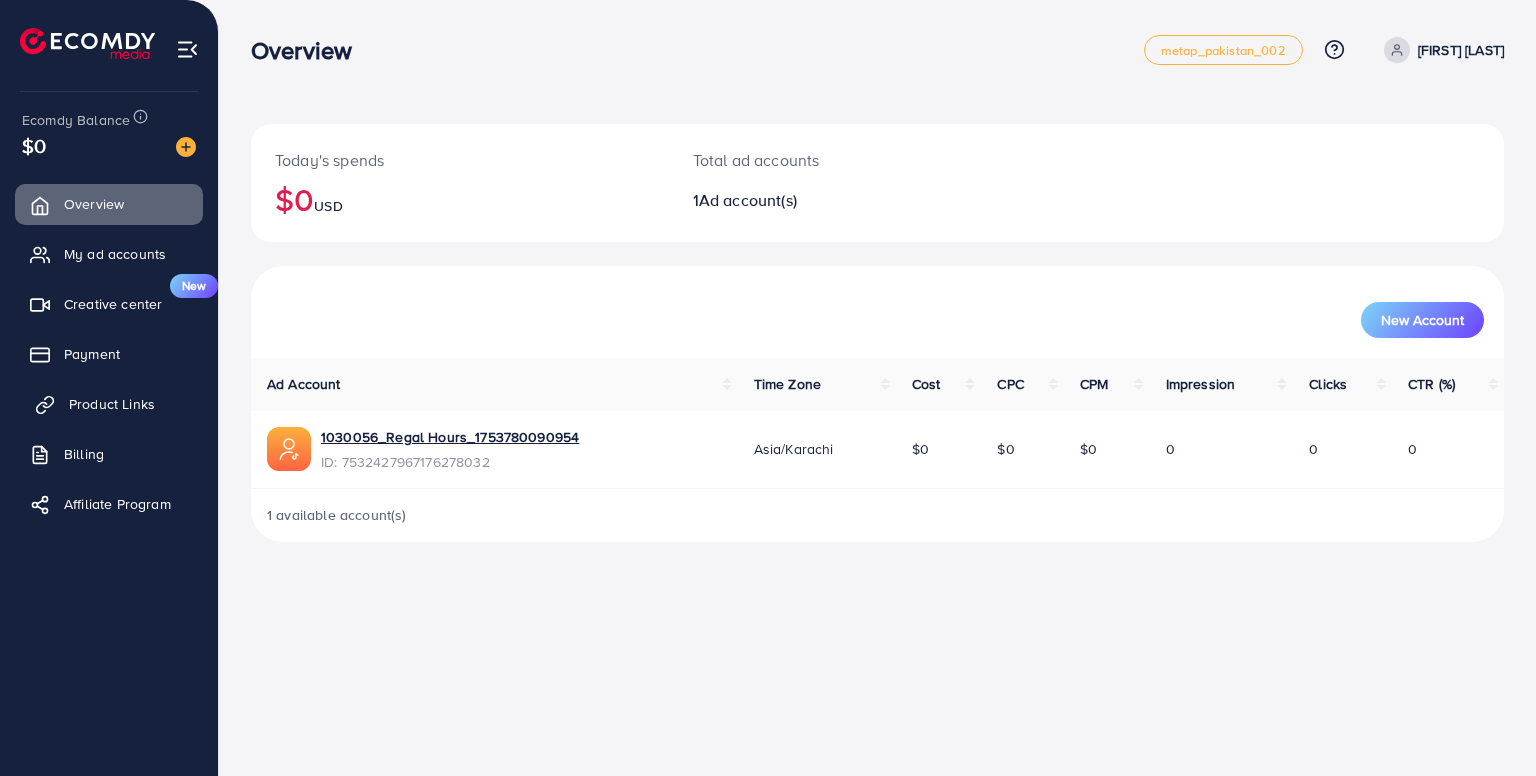 click on "Product Links" at bounding box center [112, 404] 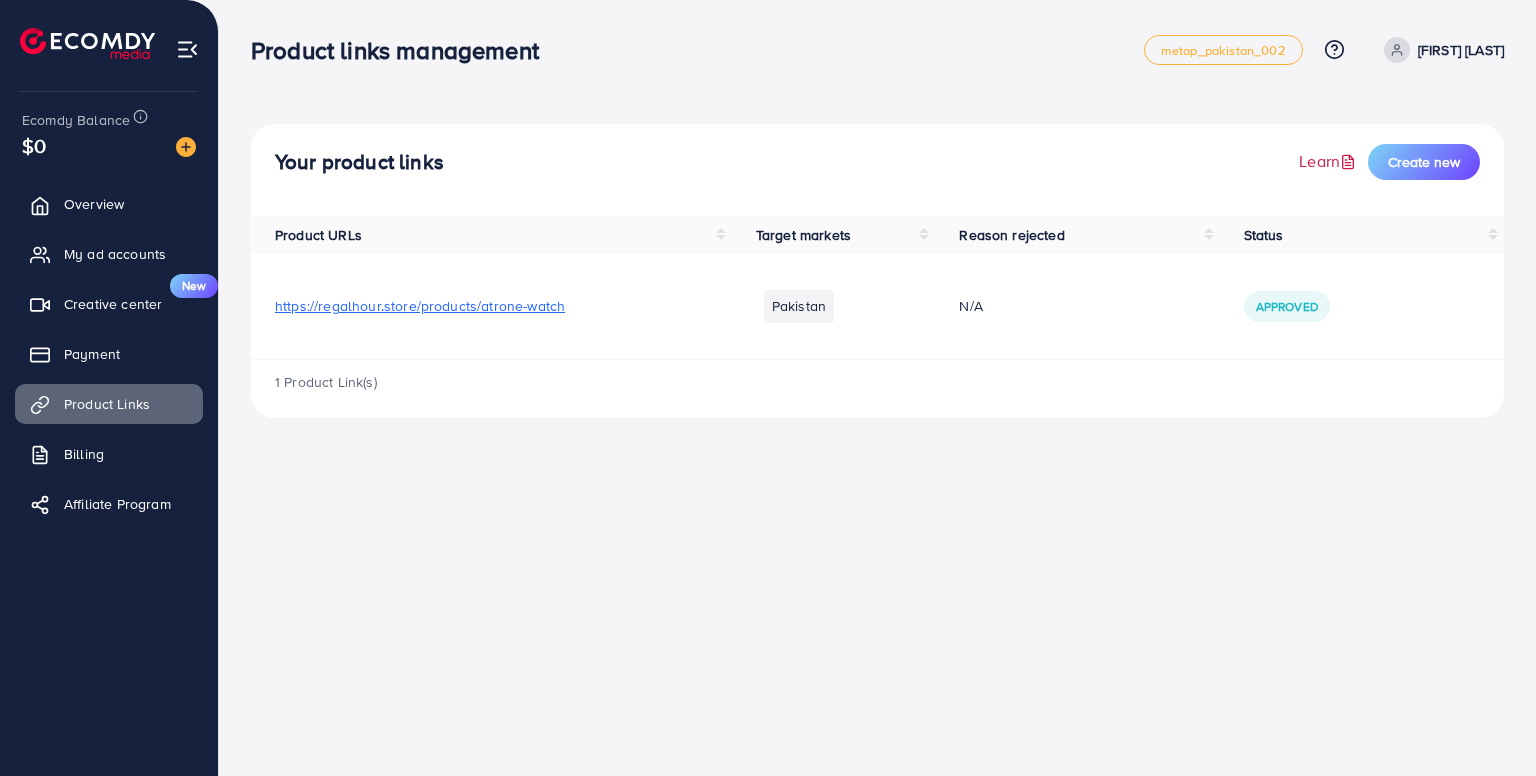 click 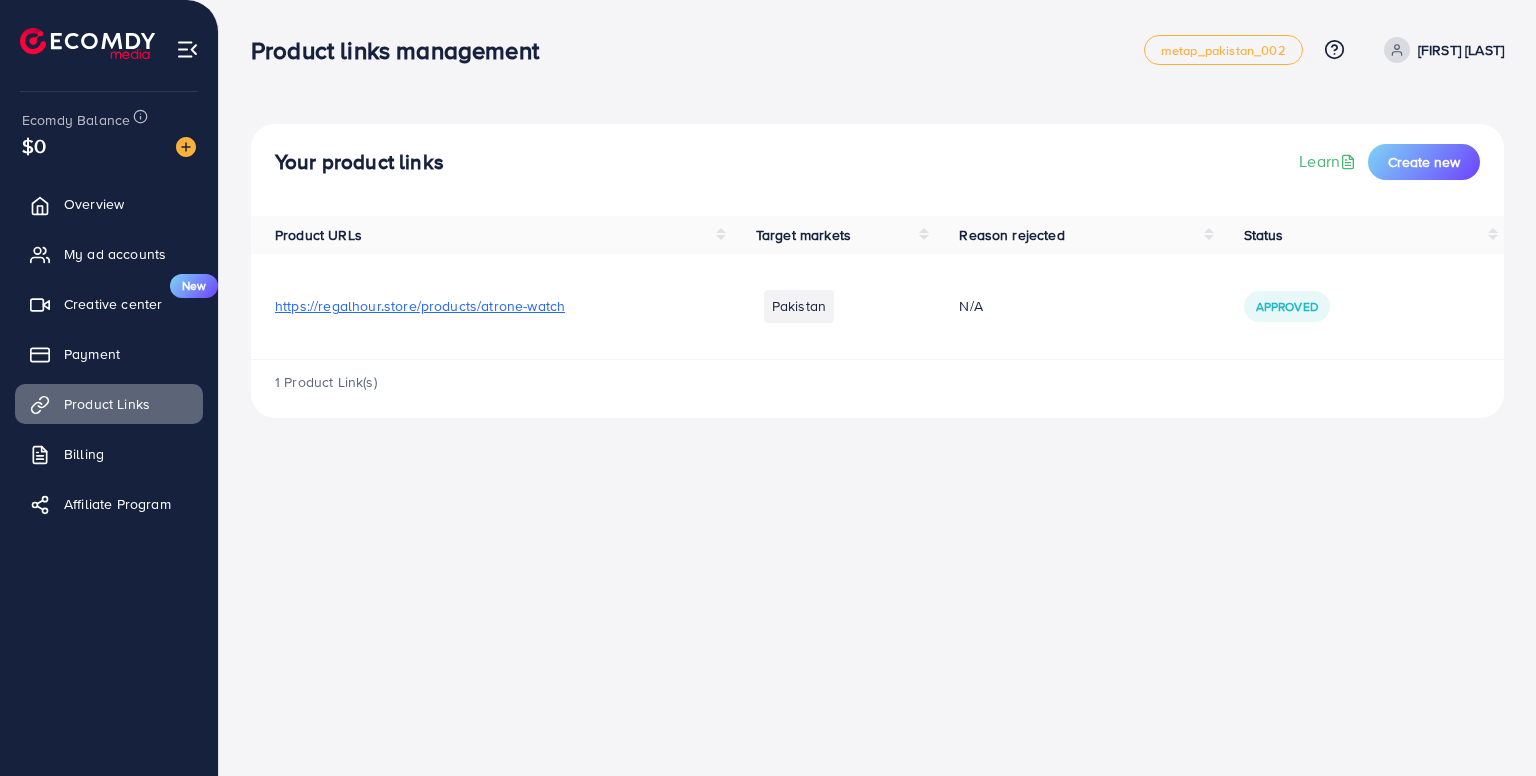 click on "https://regalhour.store/products/atrone-watch" at bounding box center [420, 306] 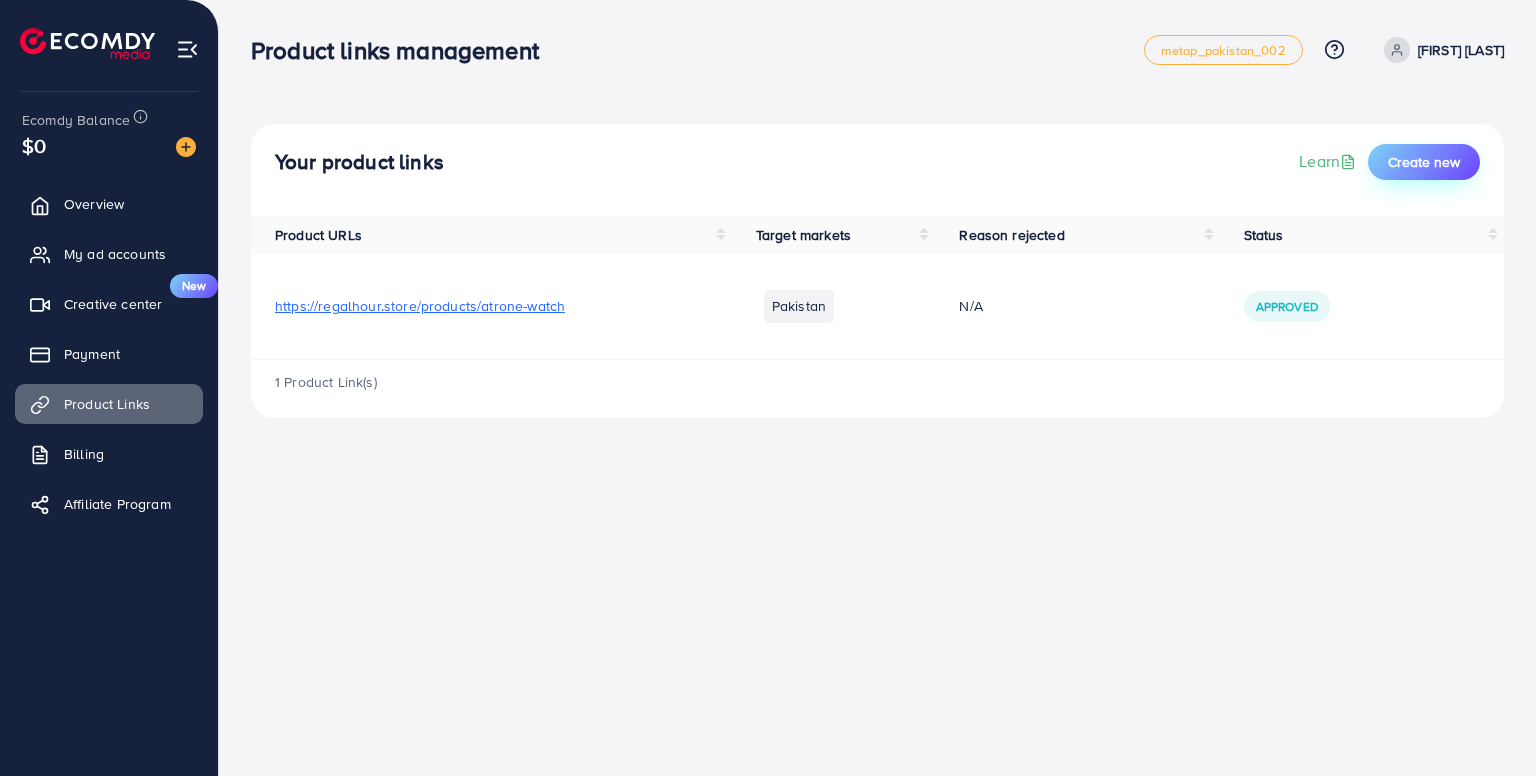click on "Create new" at bounding box center (1424, 162) 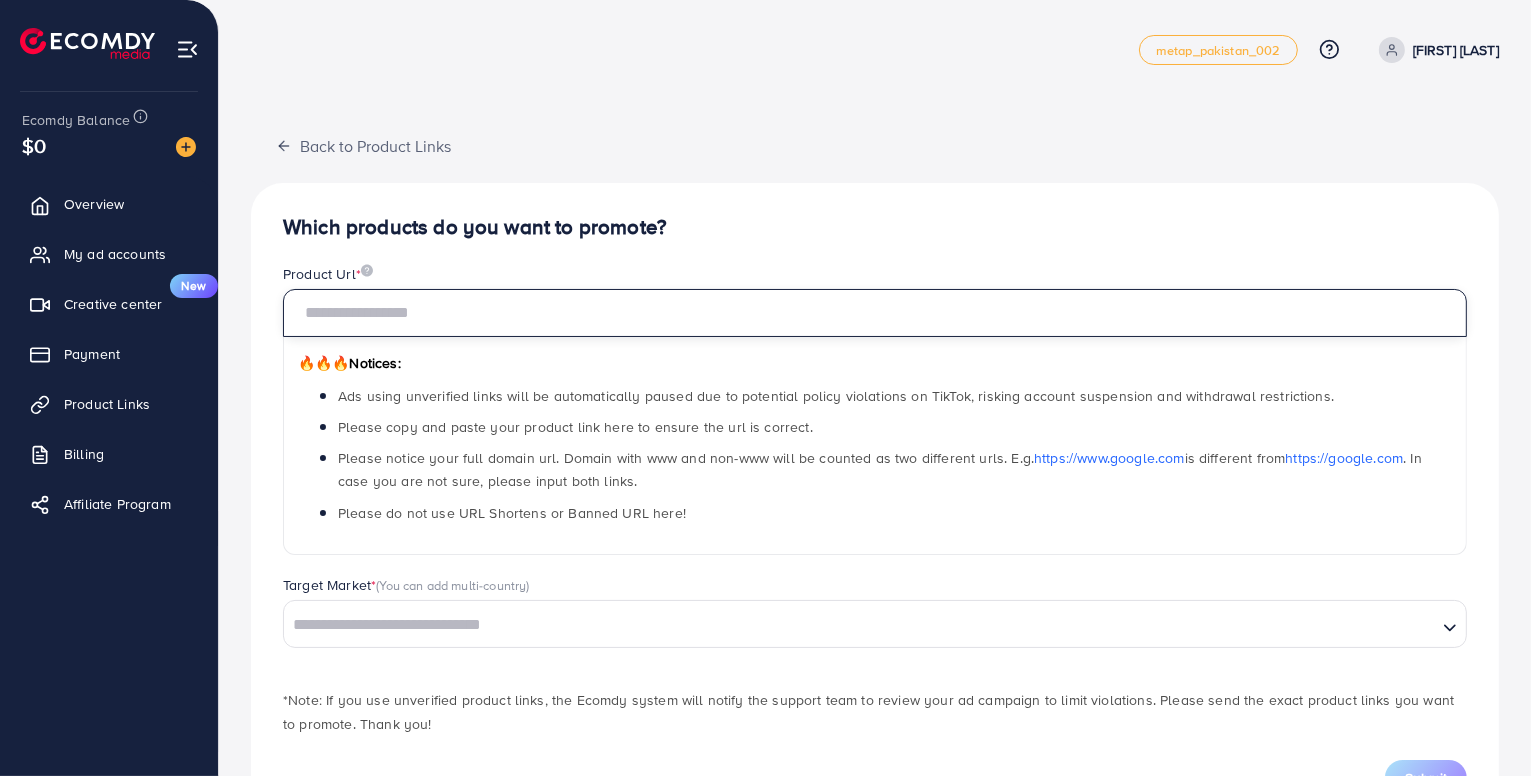 click at bounding box center [875, 313] 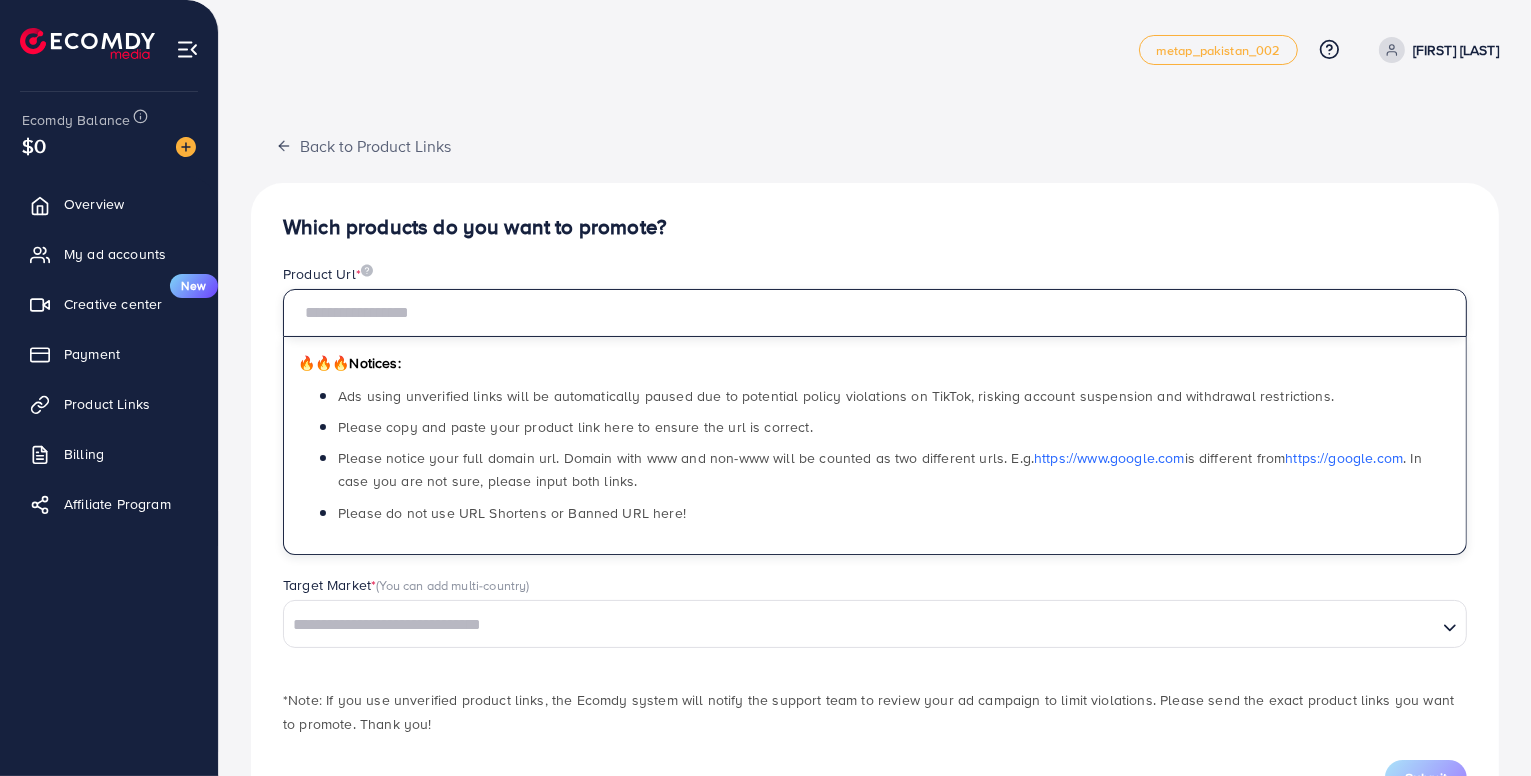 paste on "**********" 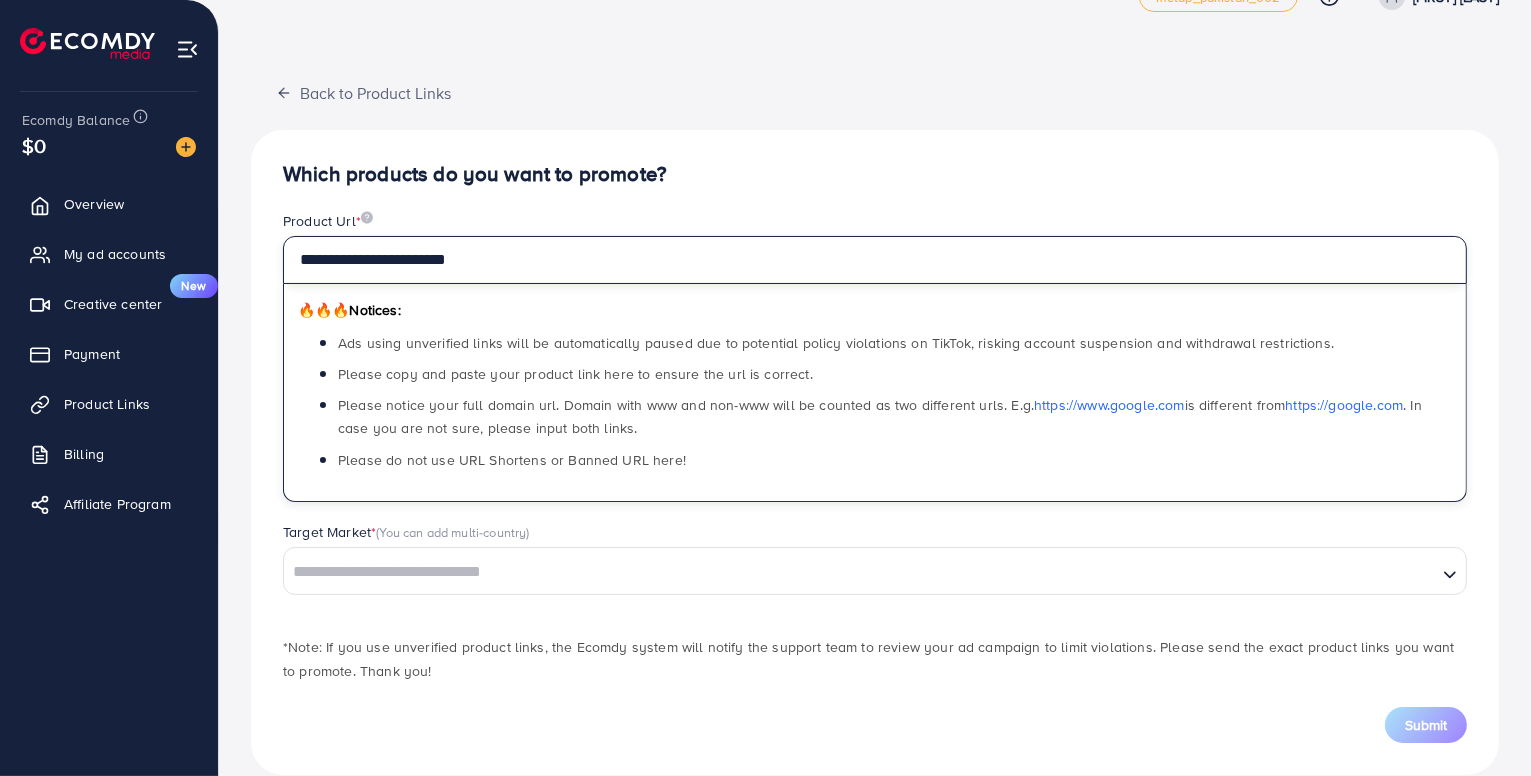 scroll, scrollTop: 82, scrollLeft: 0, axis: vertical 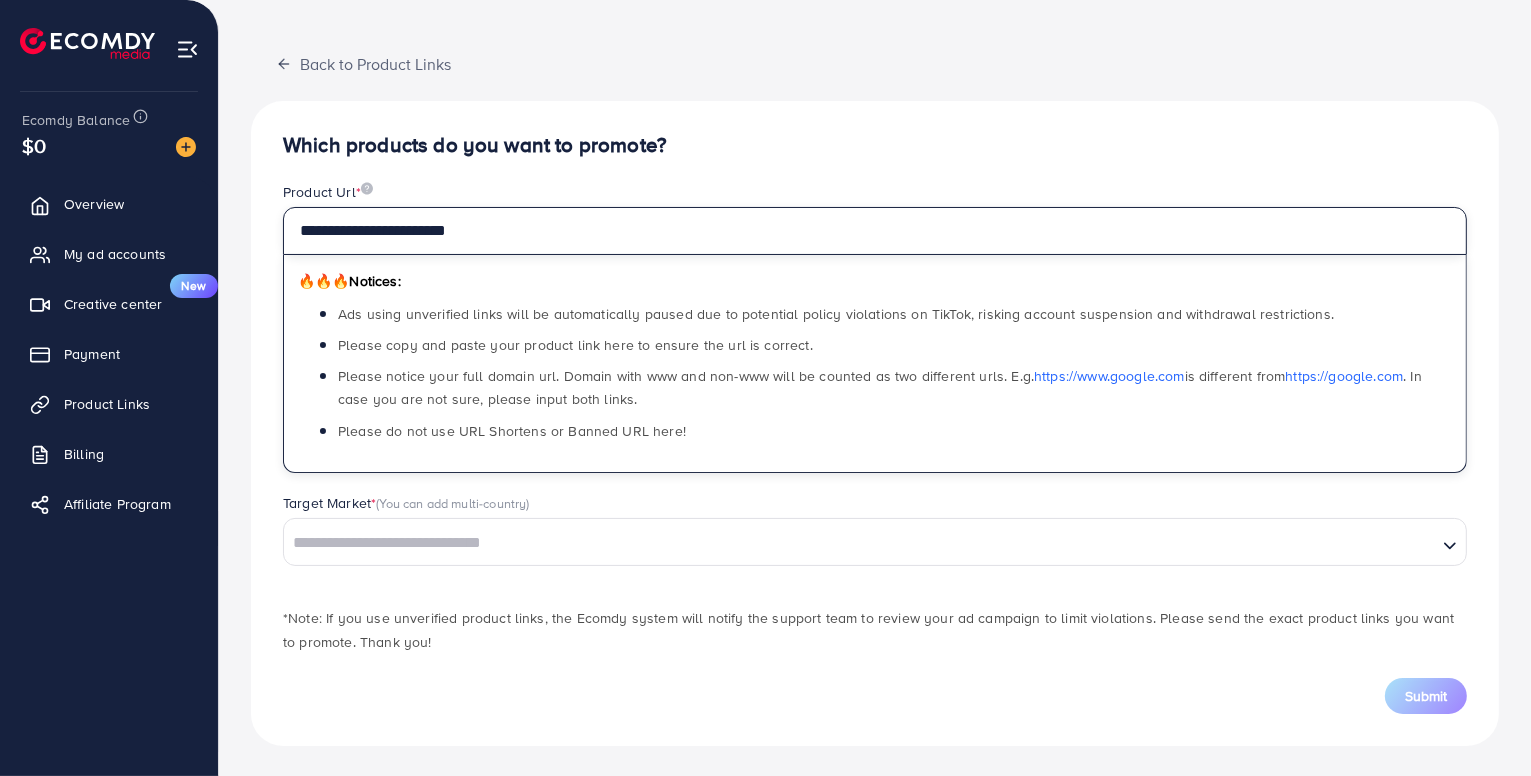 type on "**********" 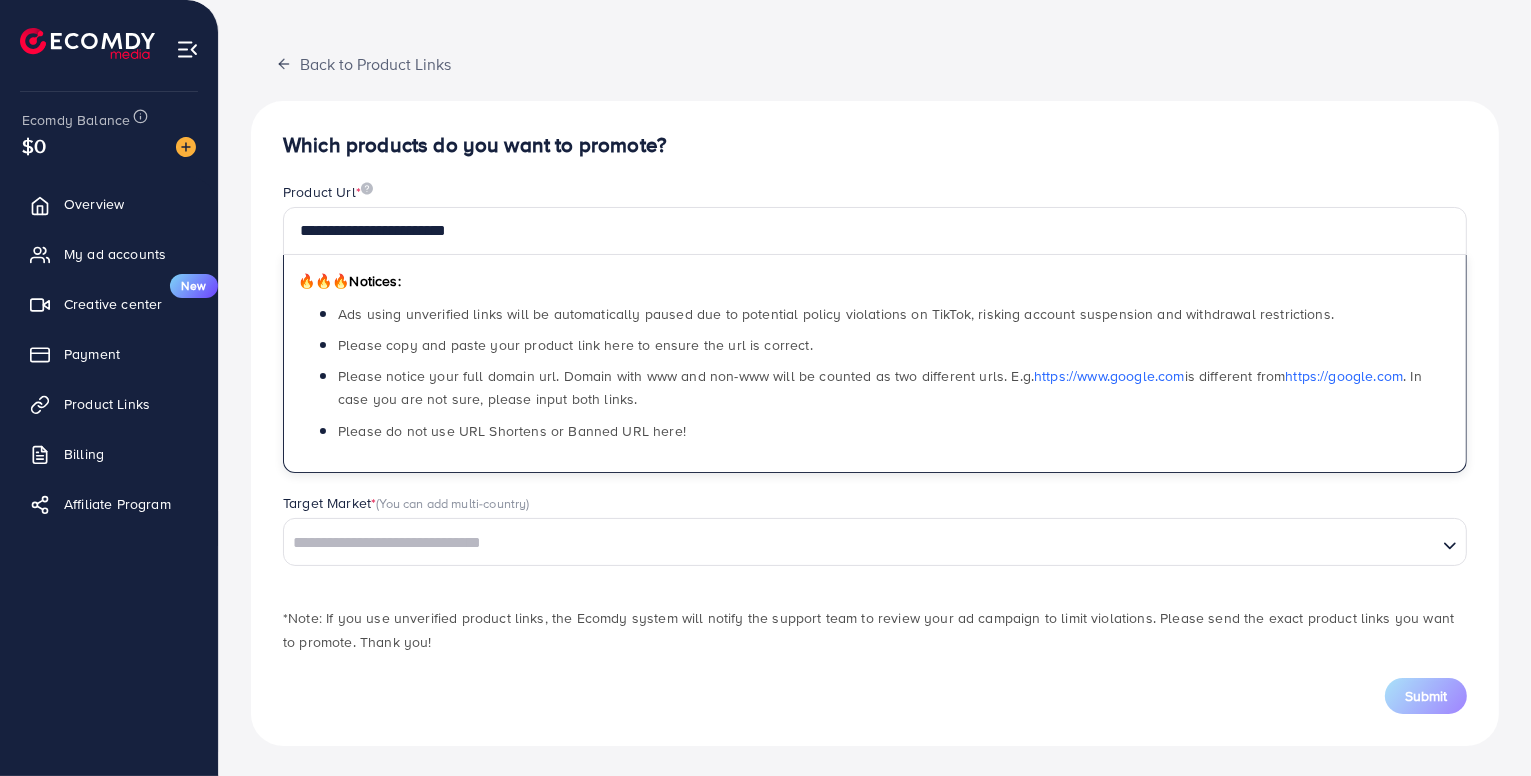 click at bounding box center [860, 543] 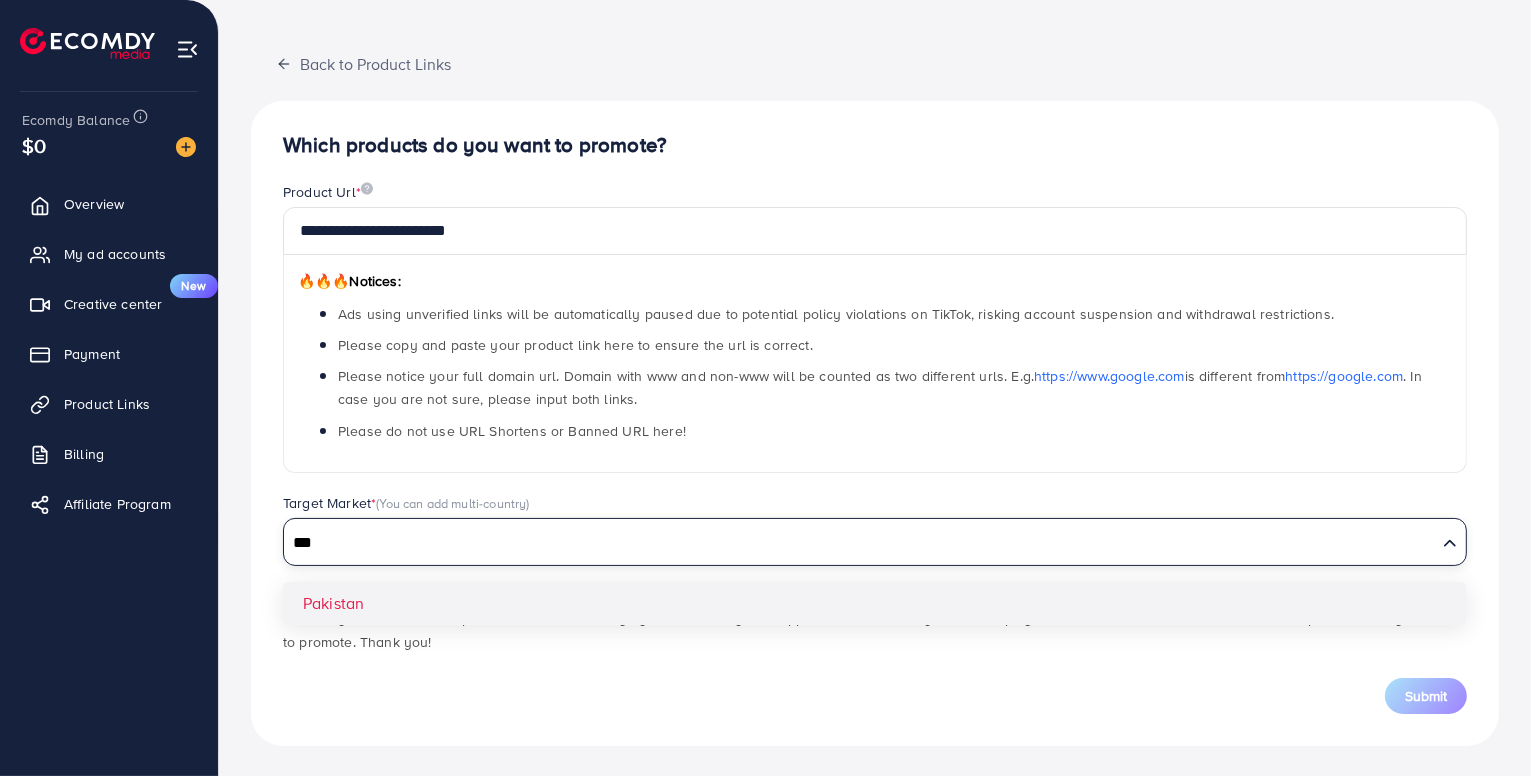 type on "***" 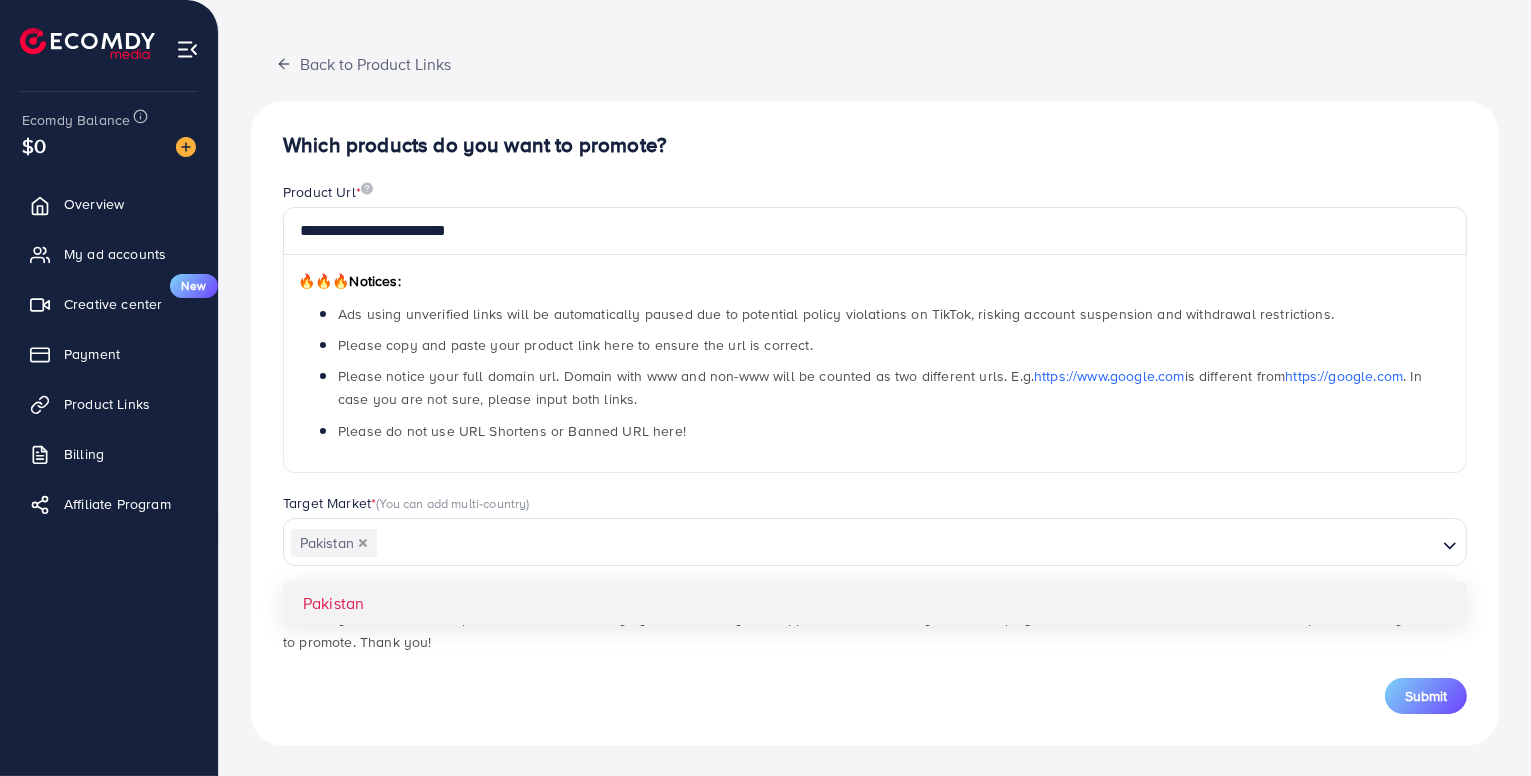 click on "**********" at bounding box center [875, 423] 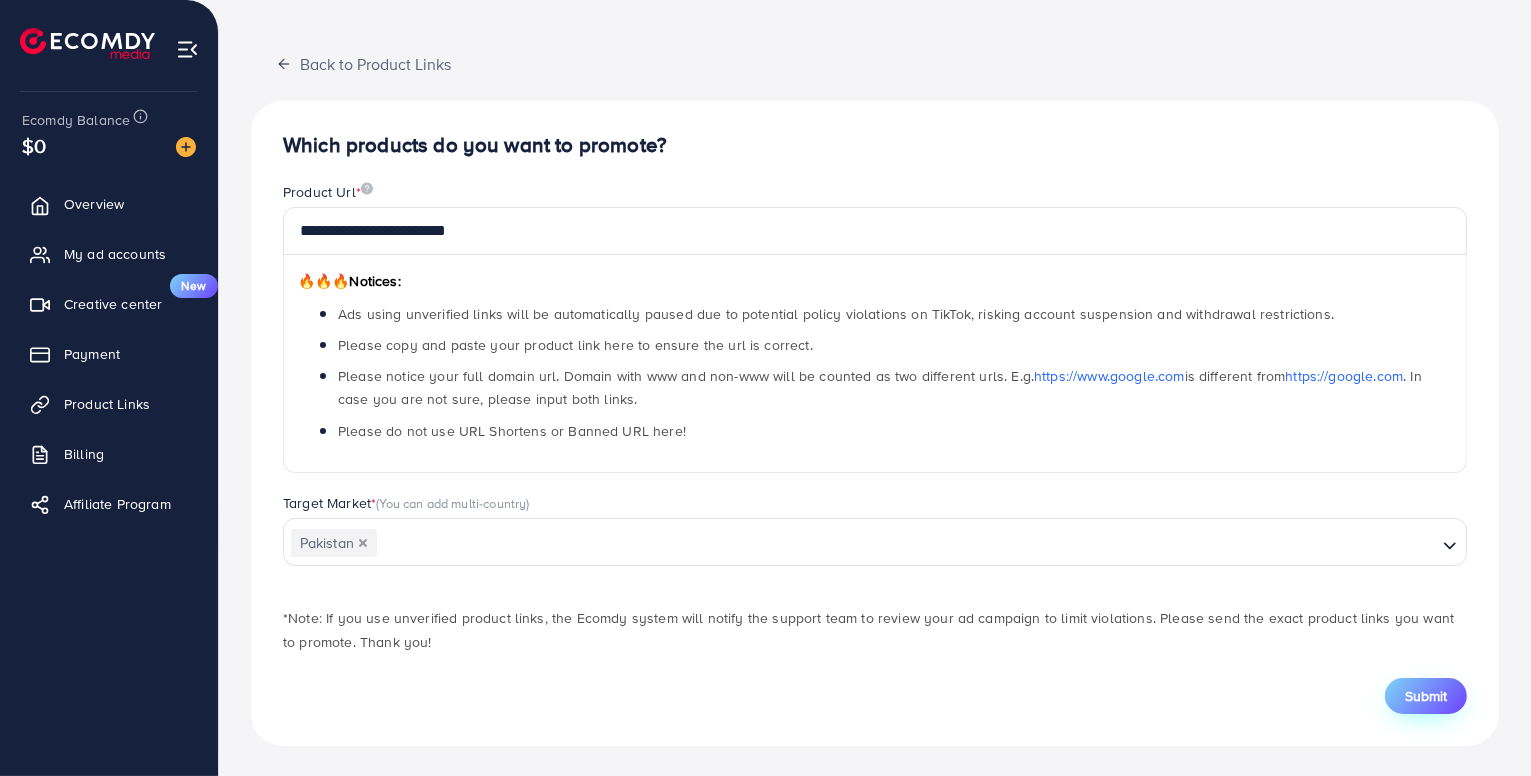 click on "Submit" at bounding box center [1426, 696] 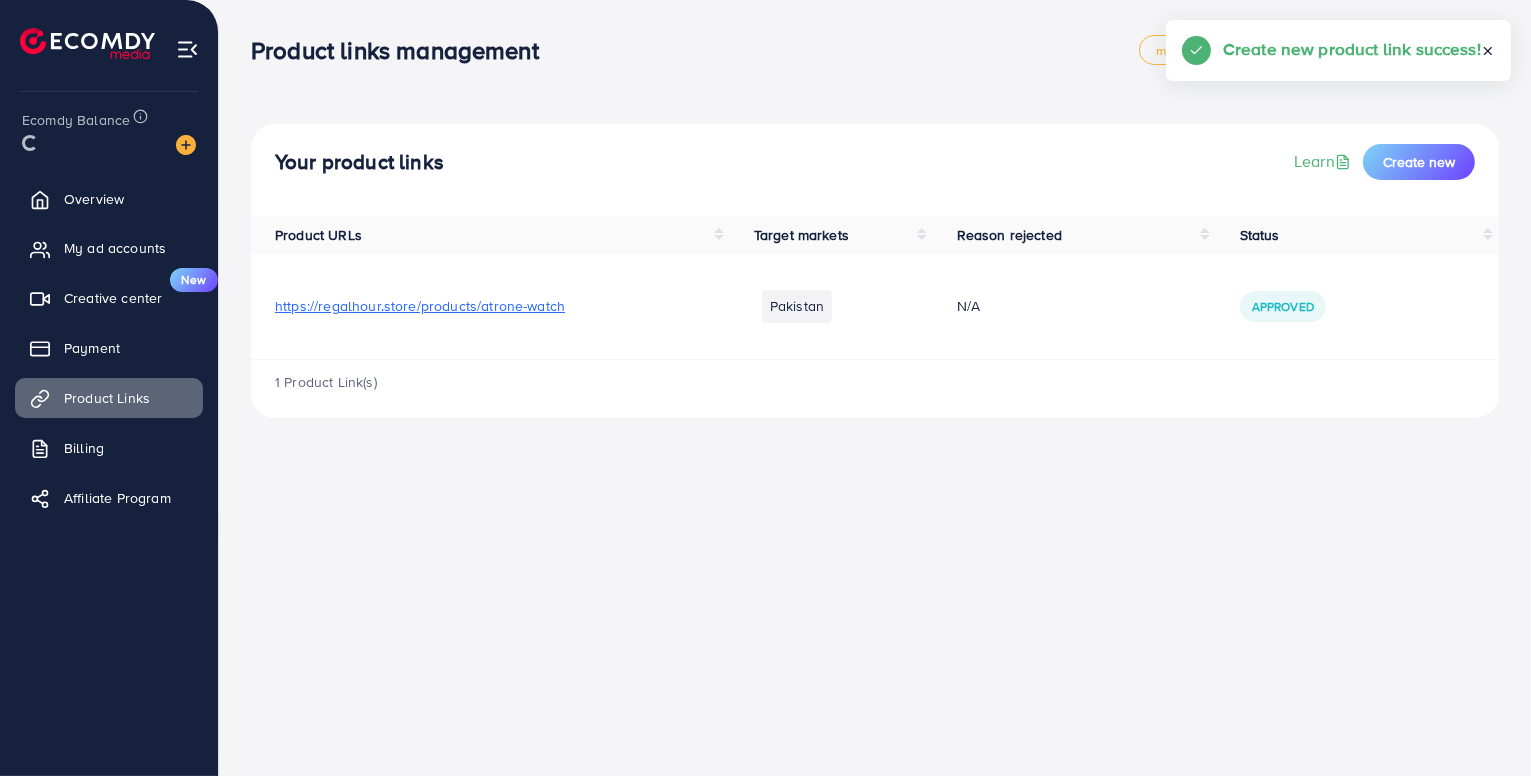 scroll, scrollTop: 0, scrollLeft: 0, axis: both 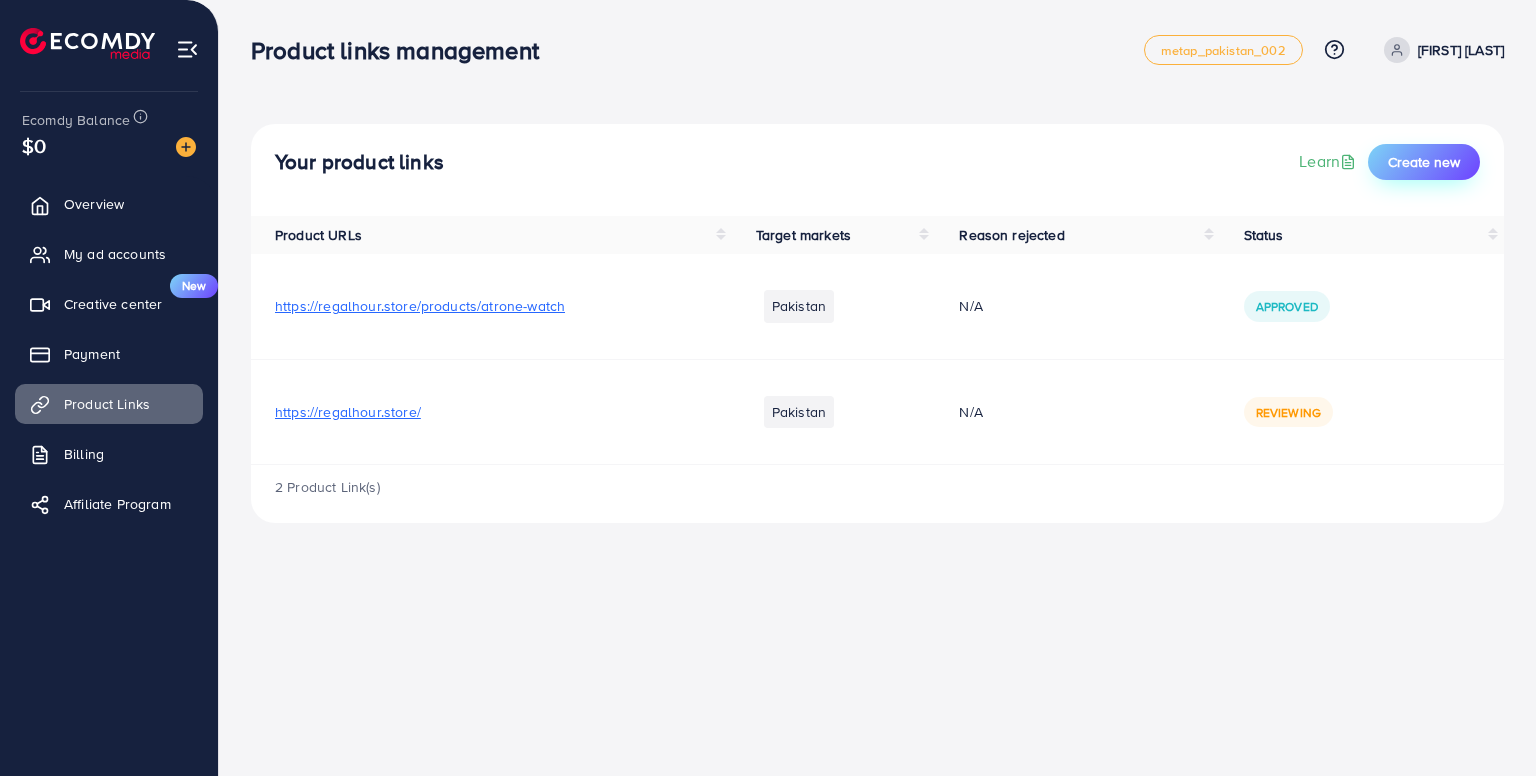 click on "Create new" at bounding box center (1424, 162) 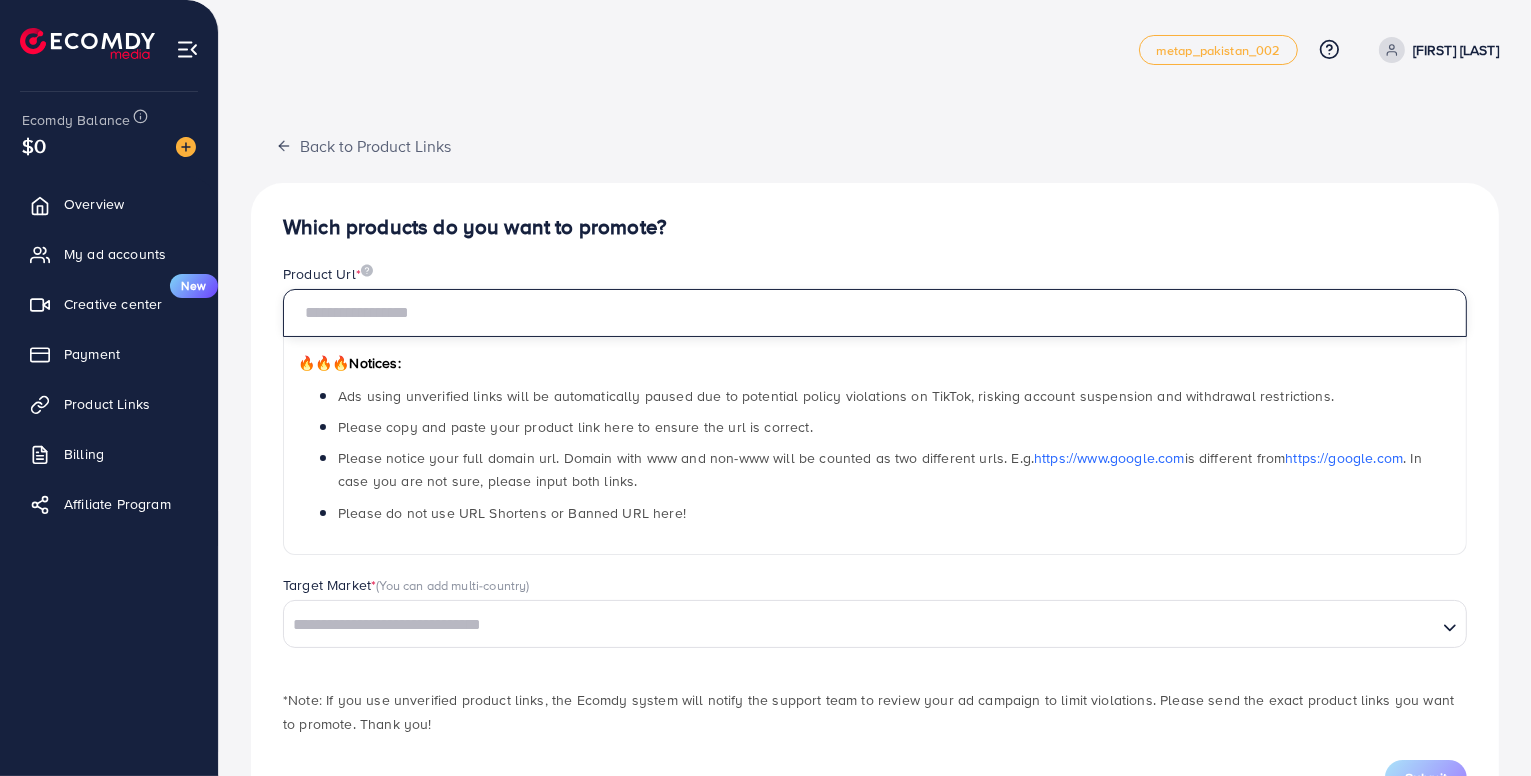click at bounding box center [875, 313] 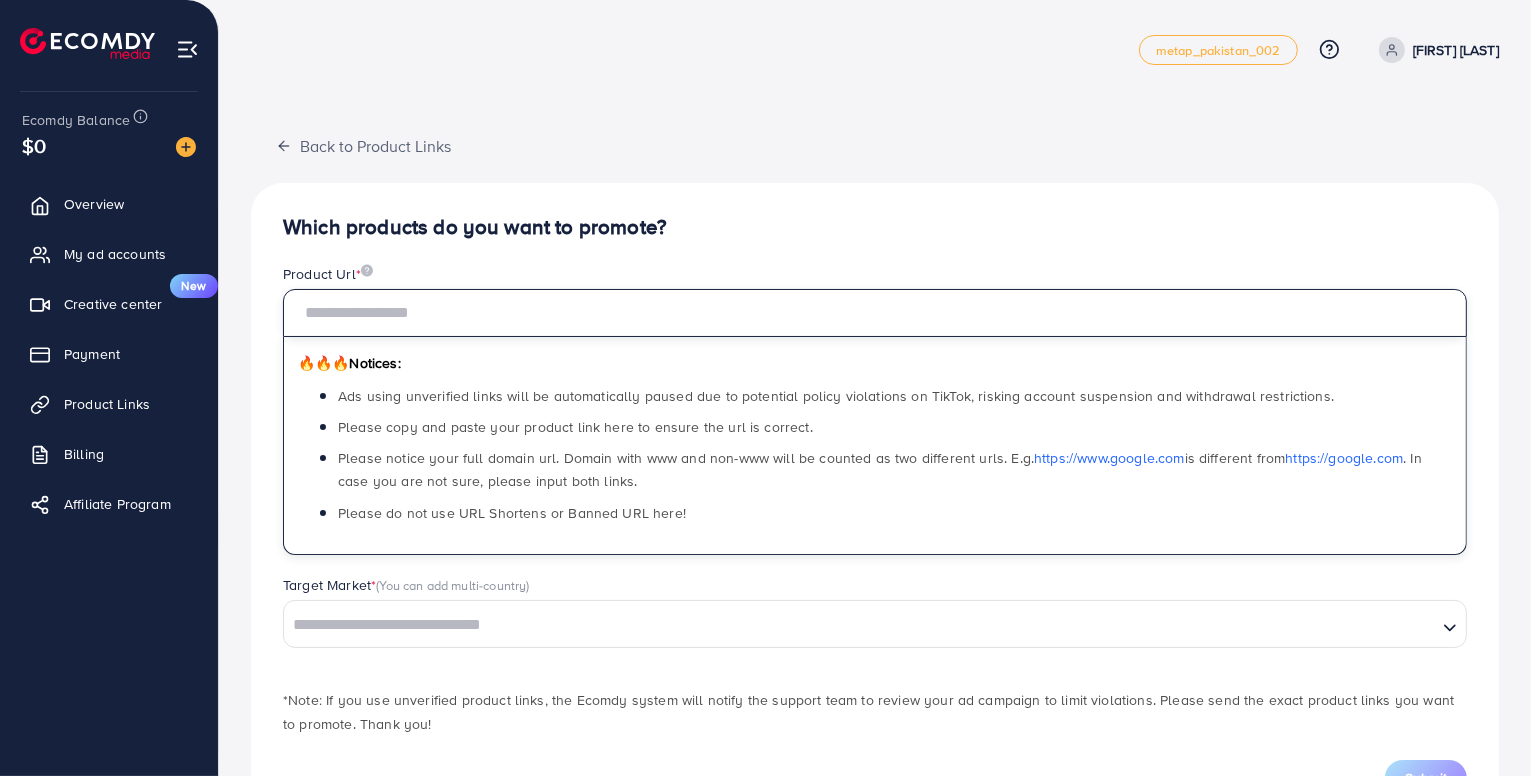 paste on "**********" 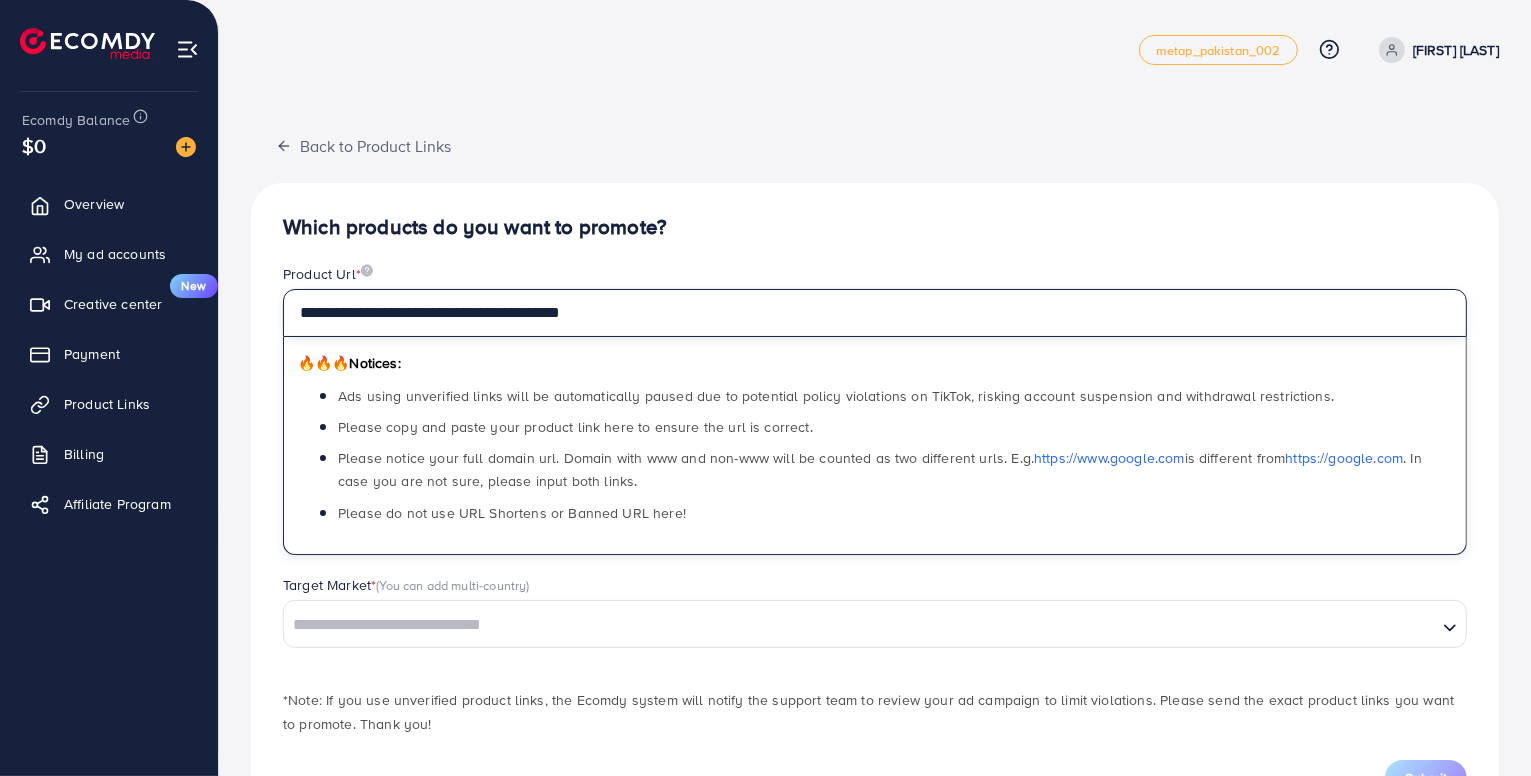 type on "**********" 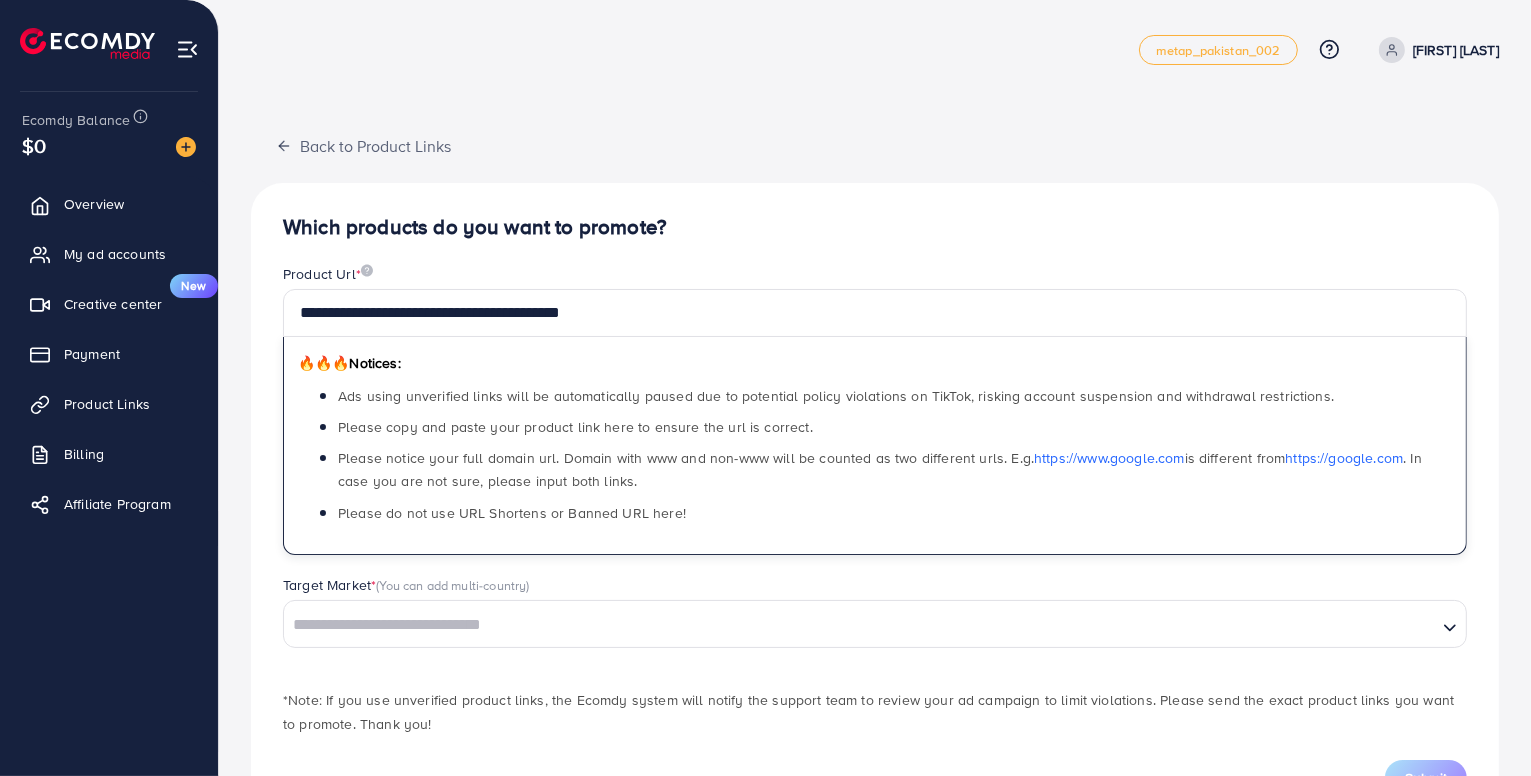 click at bounding box center [860, 625] 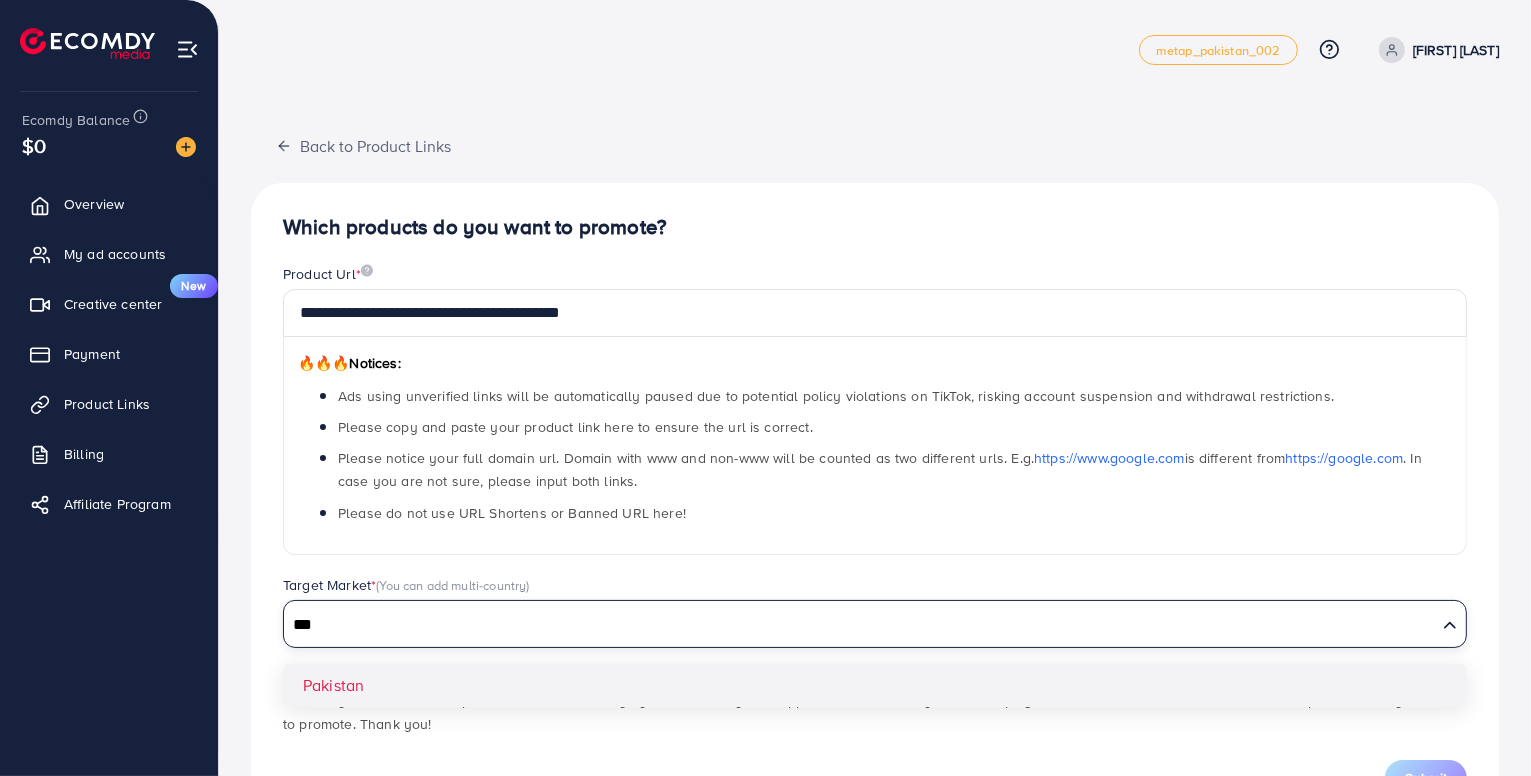 type on "***" 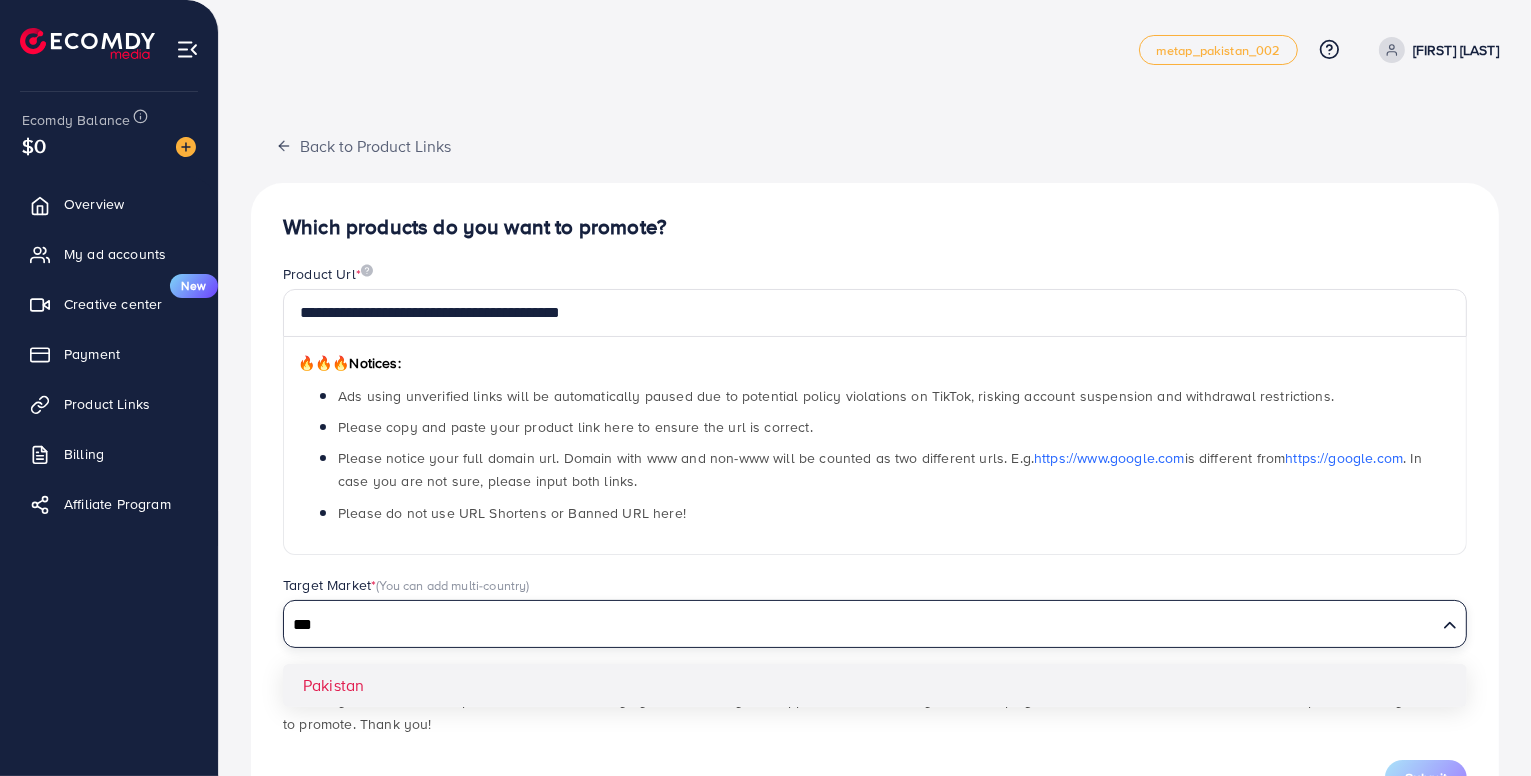 type 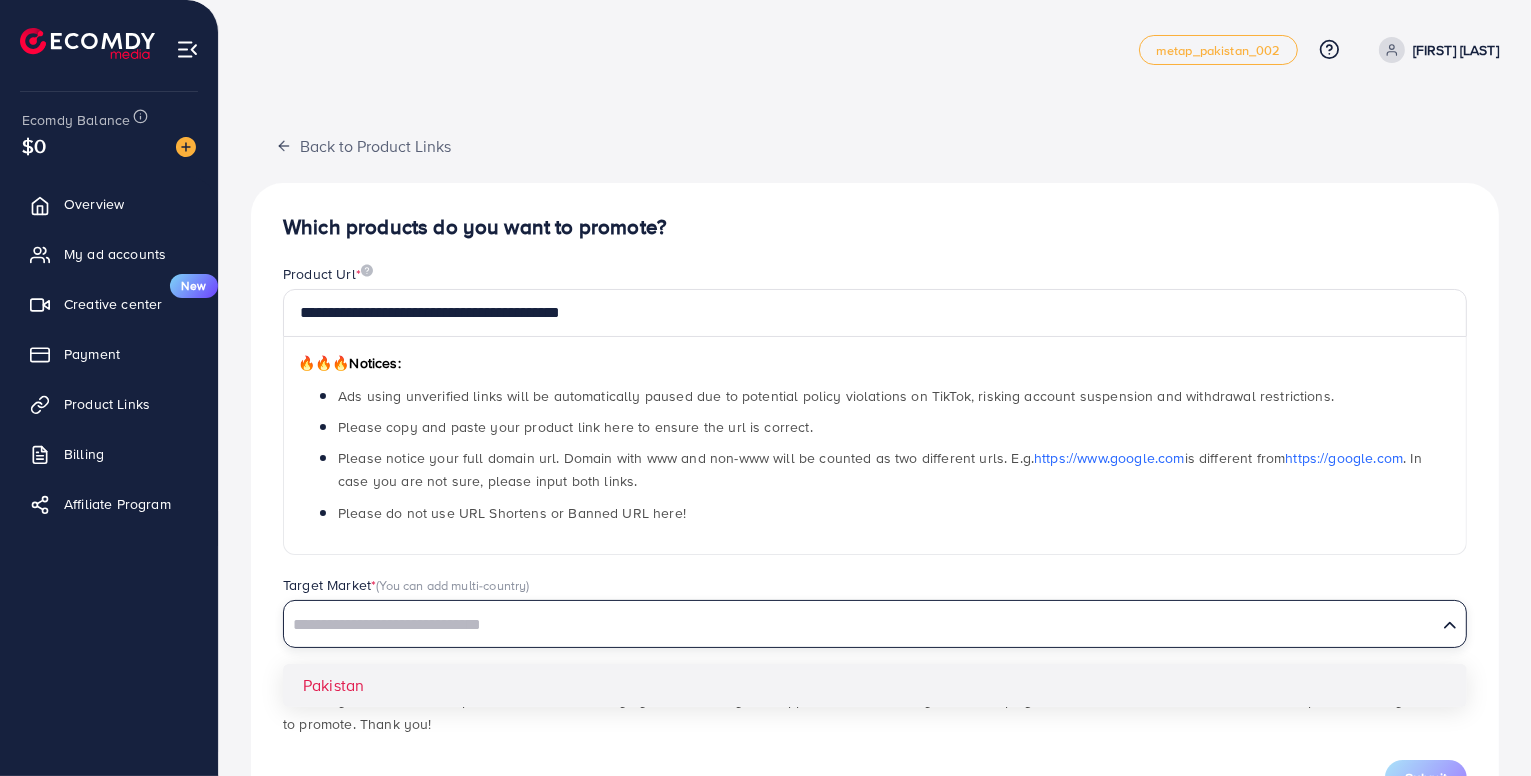 click on "**********" at bounding box center (875, 505) 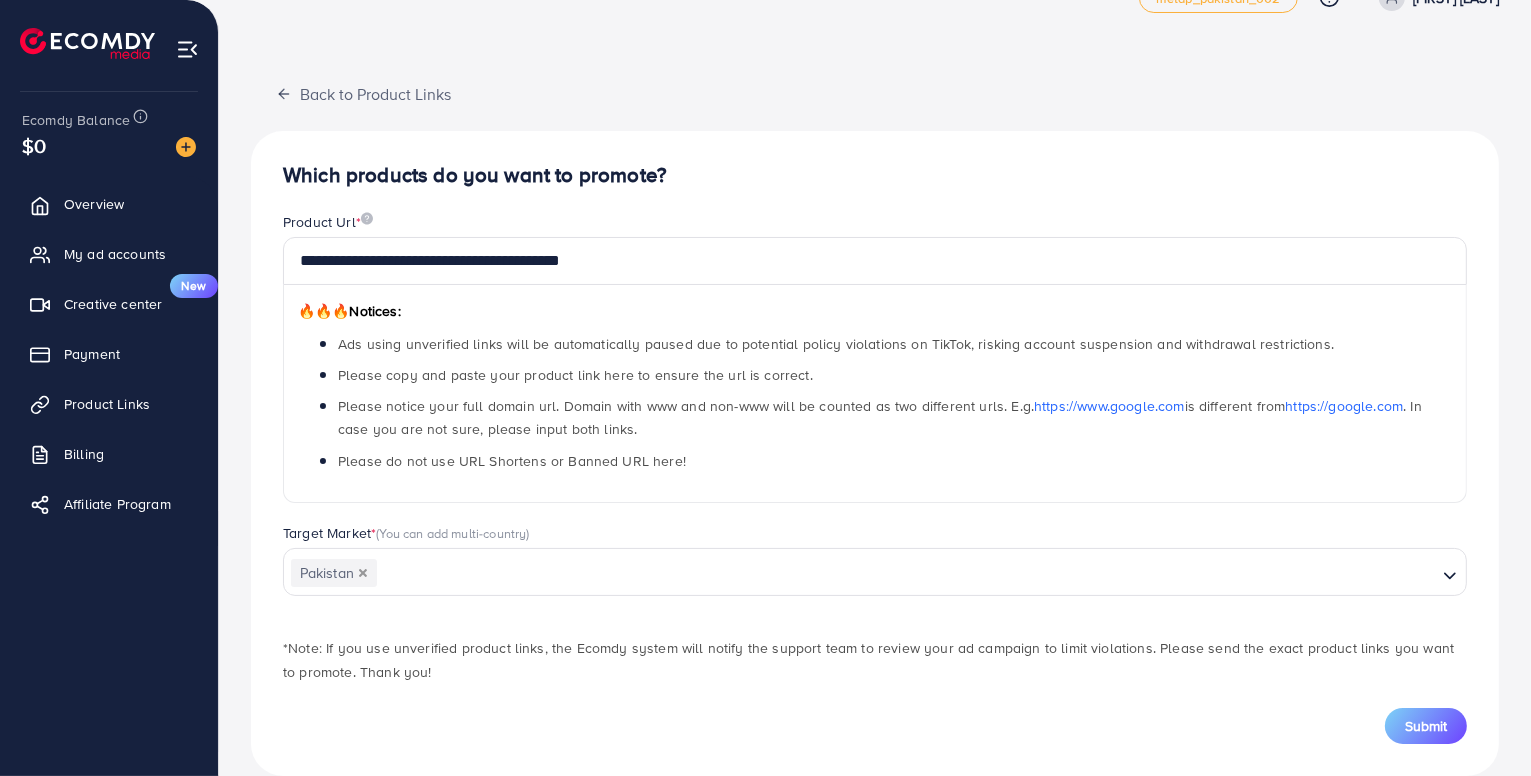 scroll, scrollTop: 82, scrollLeft: 0, axis: vertical 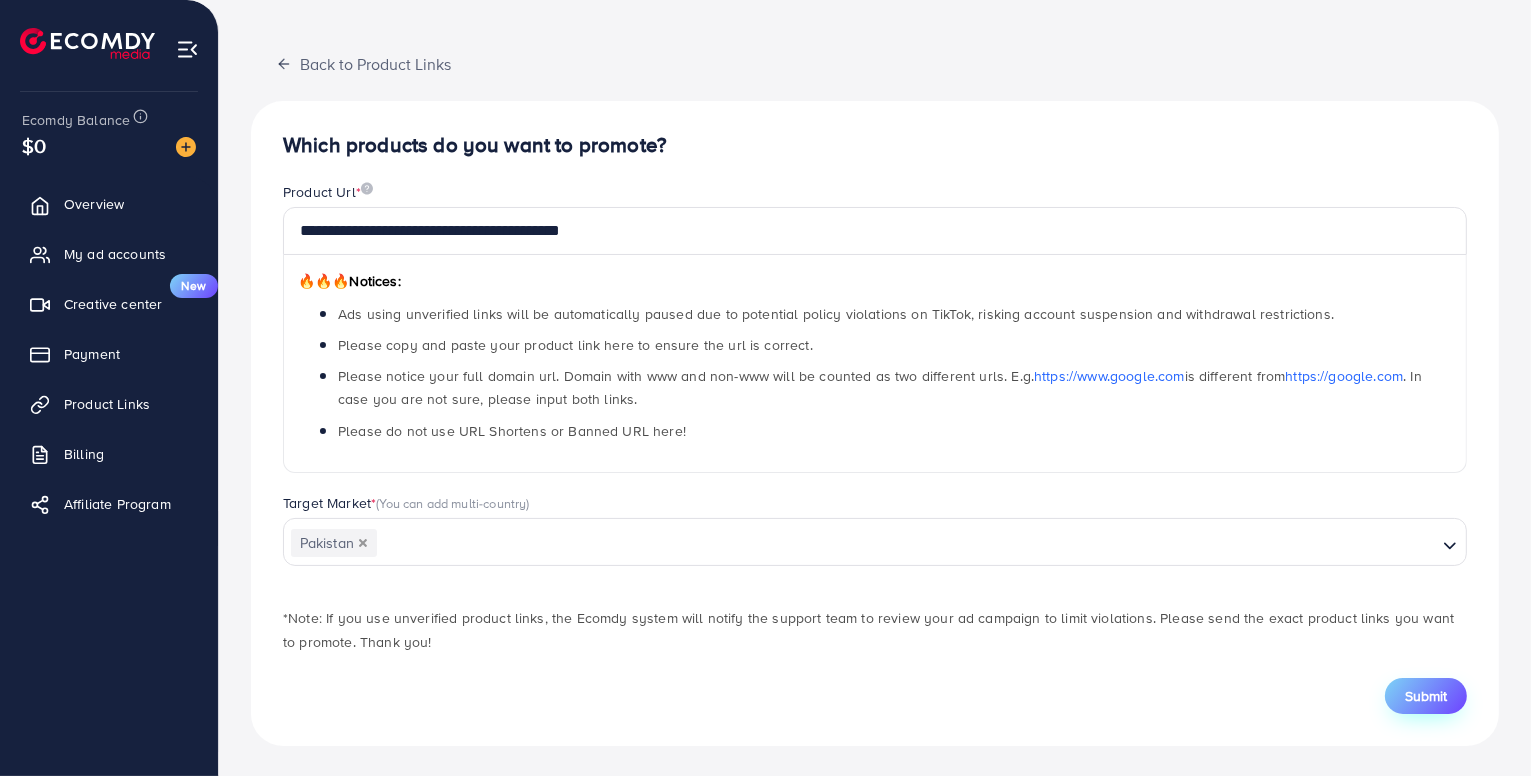 click on "Submit" at bounding box center (1426, 696) 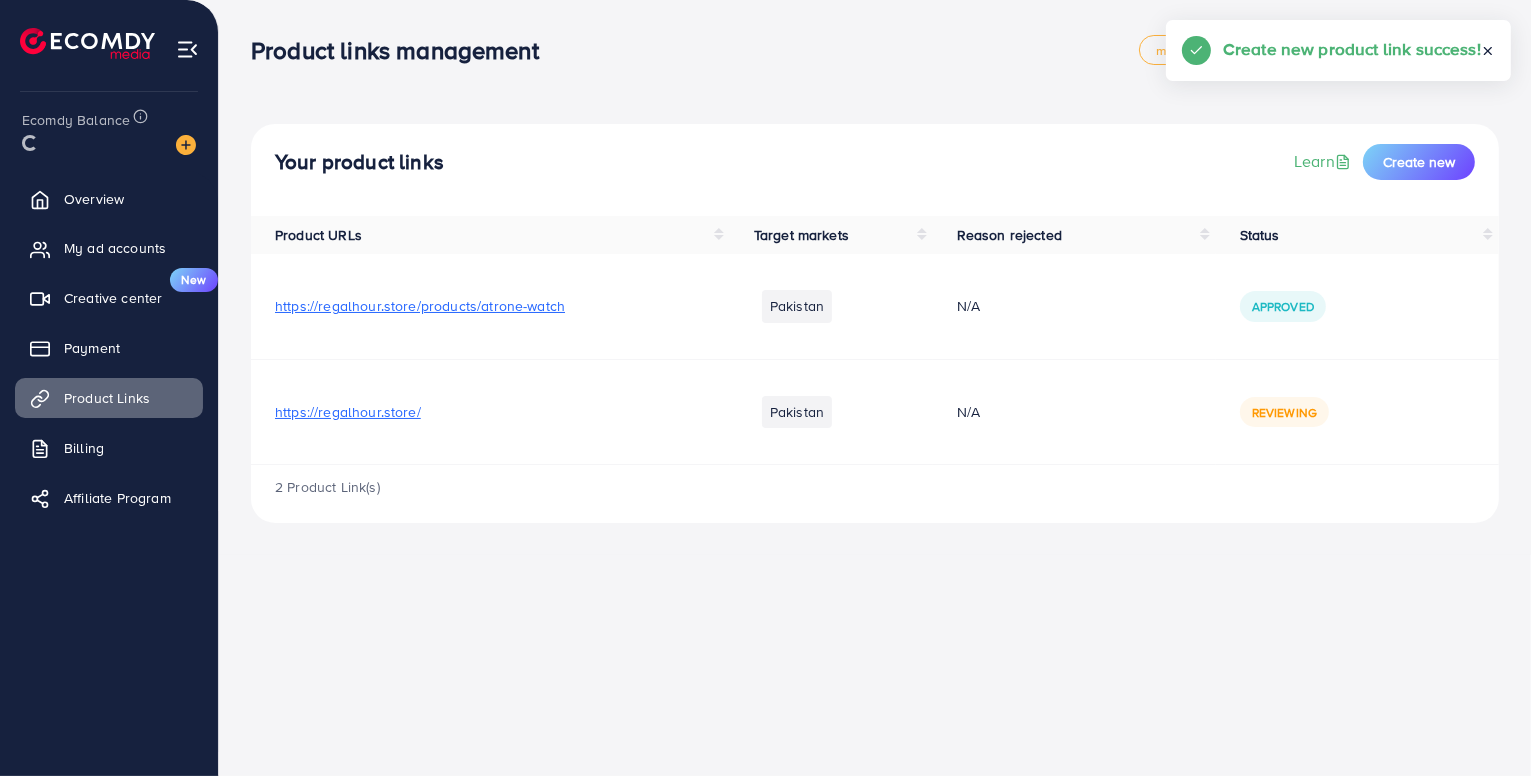 scroll, scrollTop: 0, scrollLeft: 0, axis: both 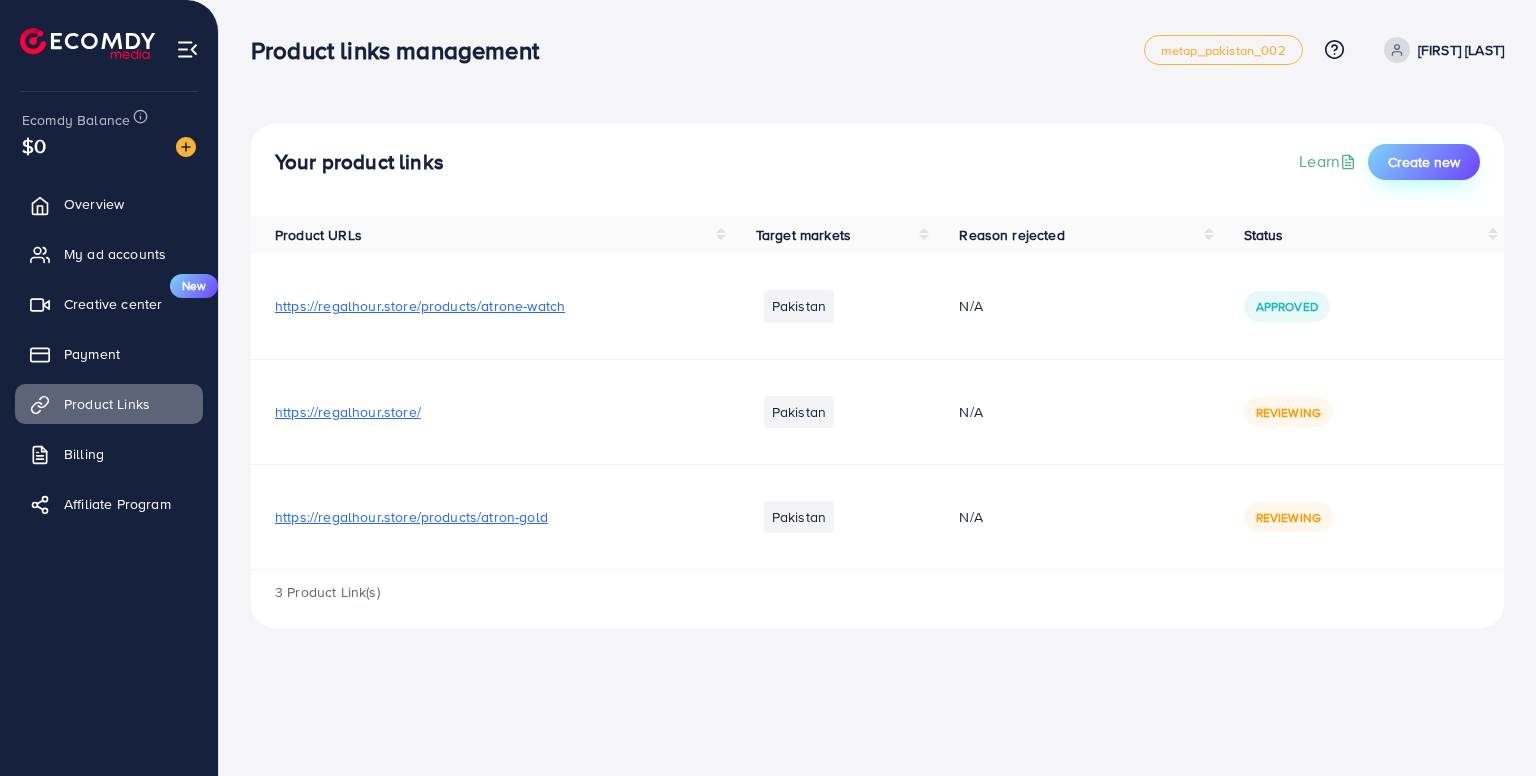 click on "Create new" at bounding box center (1424, 162) 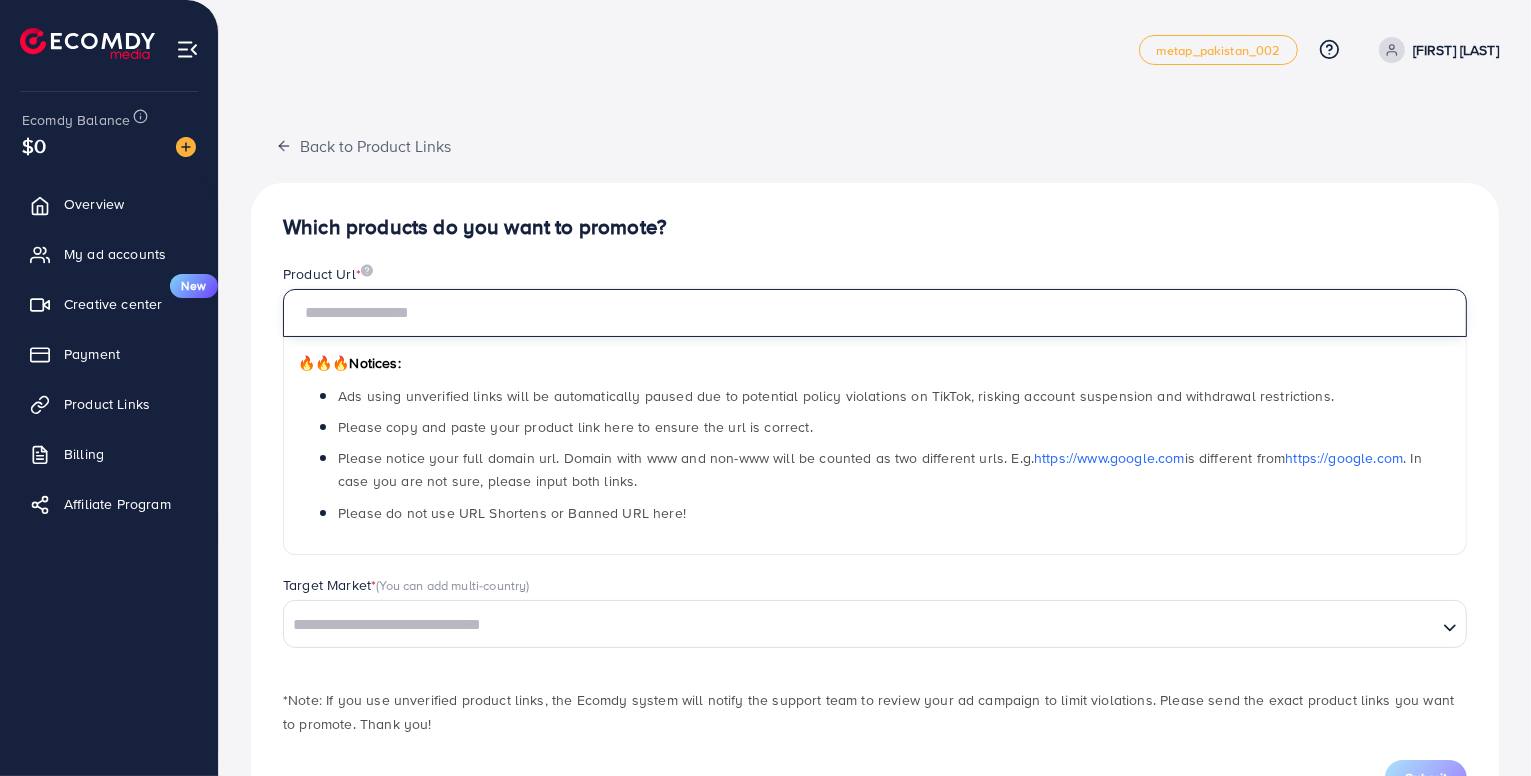 click at bounding box center [875, 313] 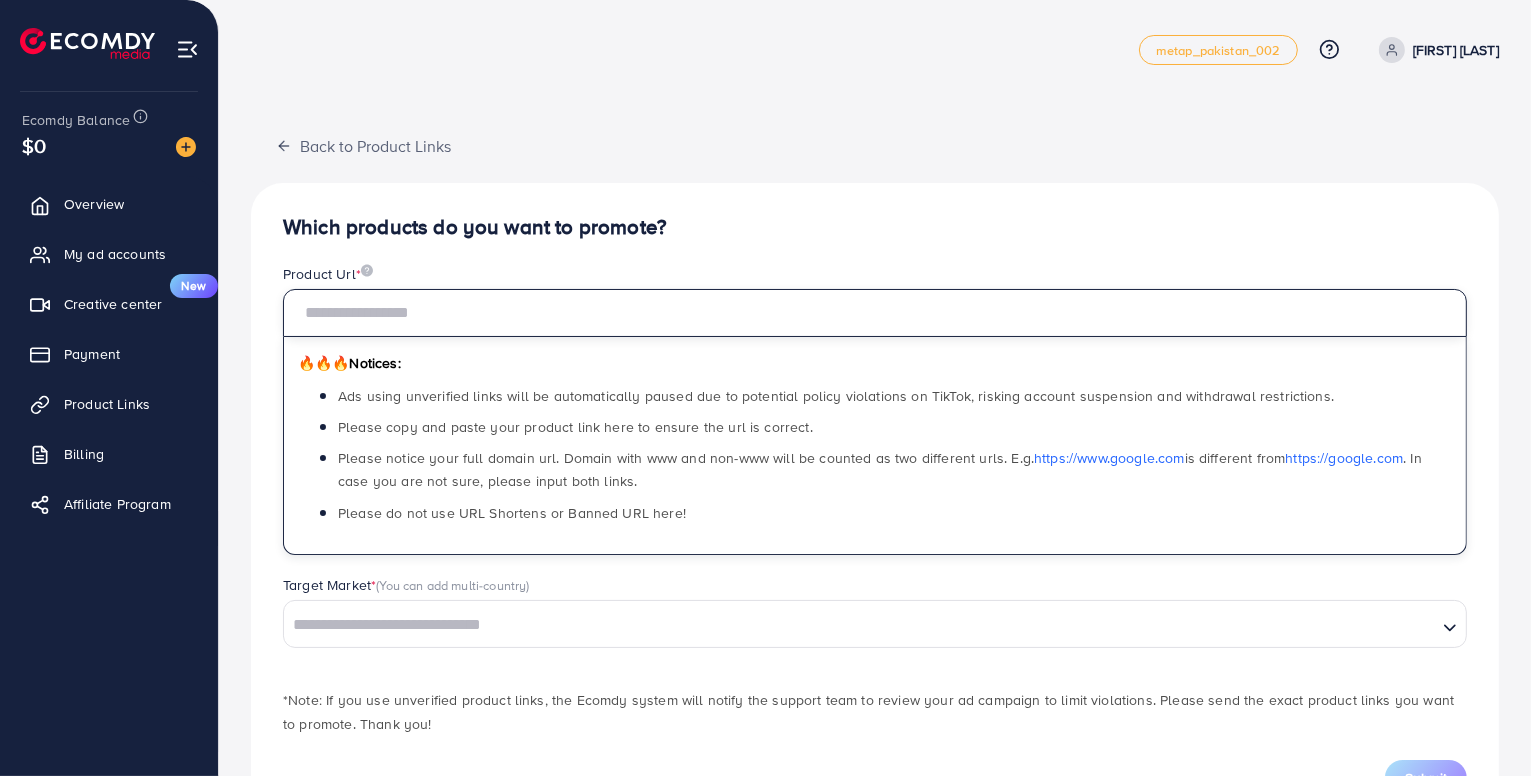 paste on "**********" 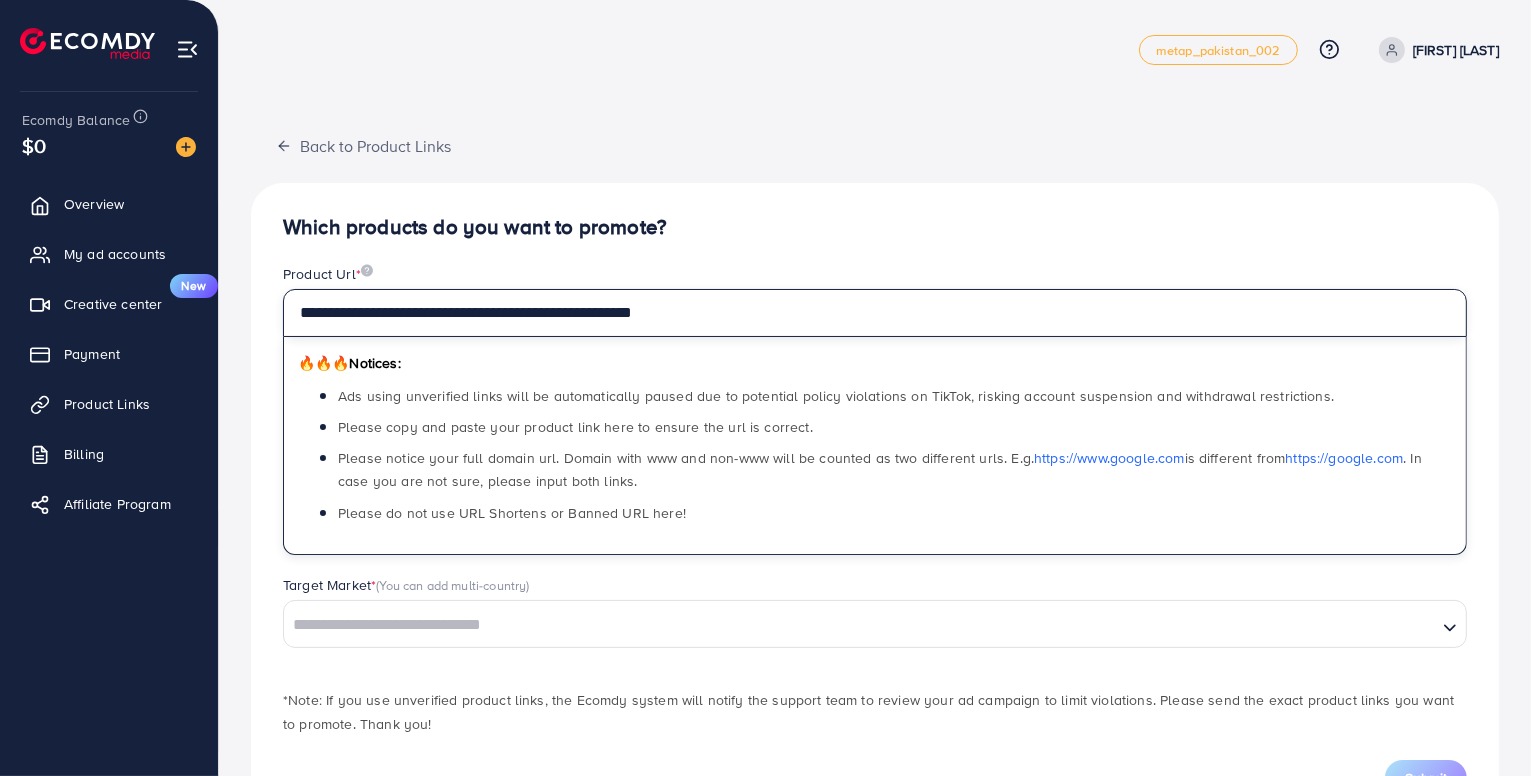 type on "**********" 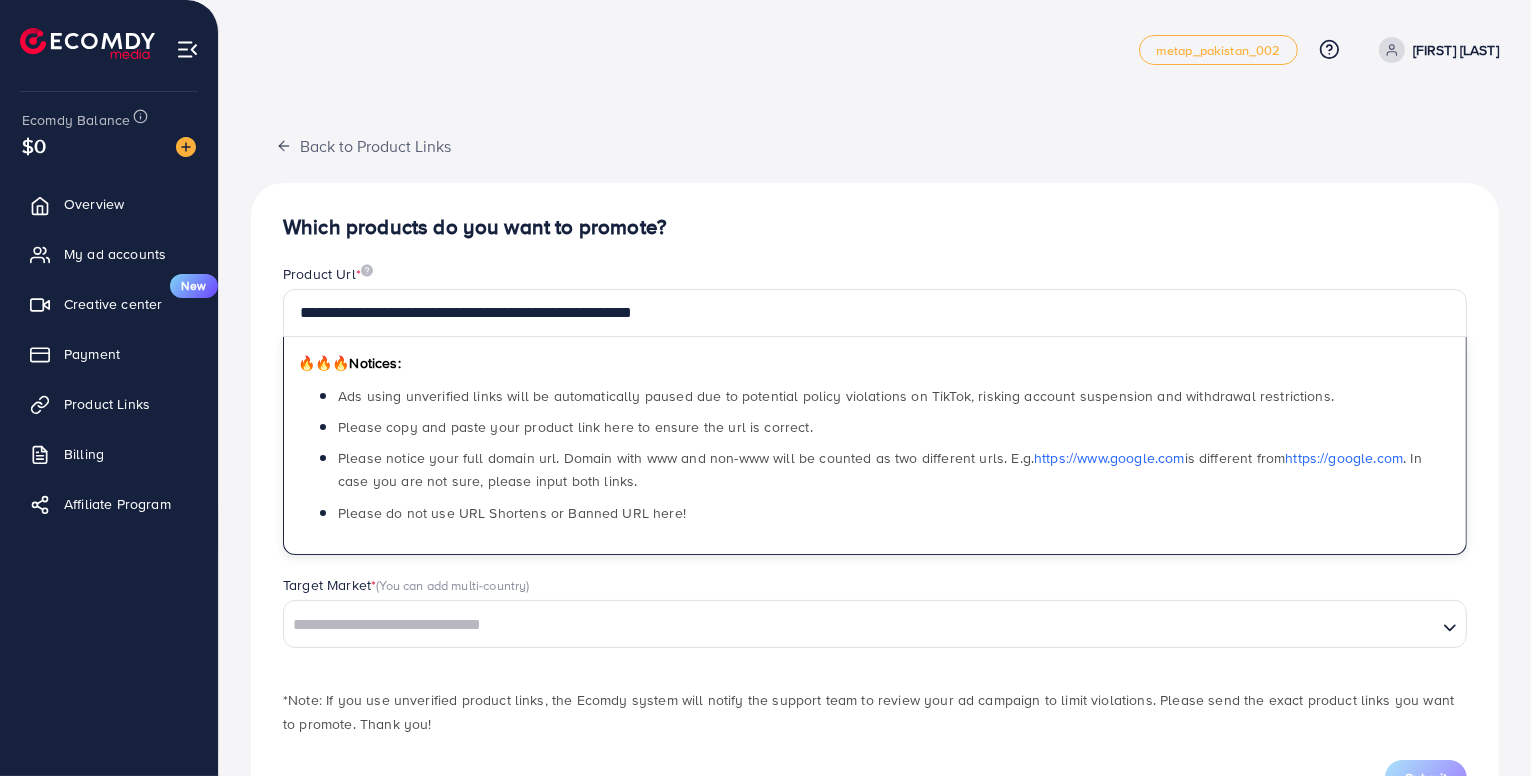 click at bounding box center [860, 625] 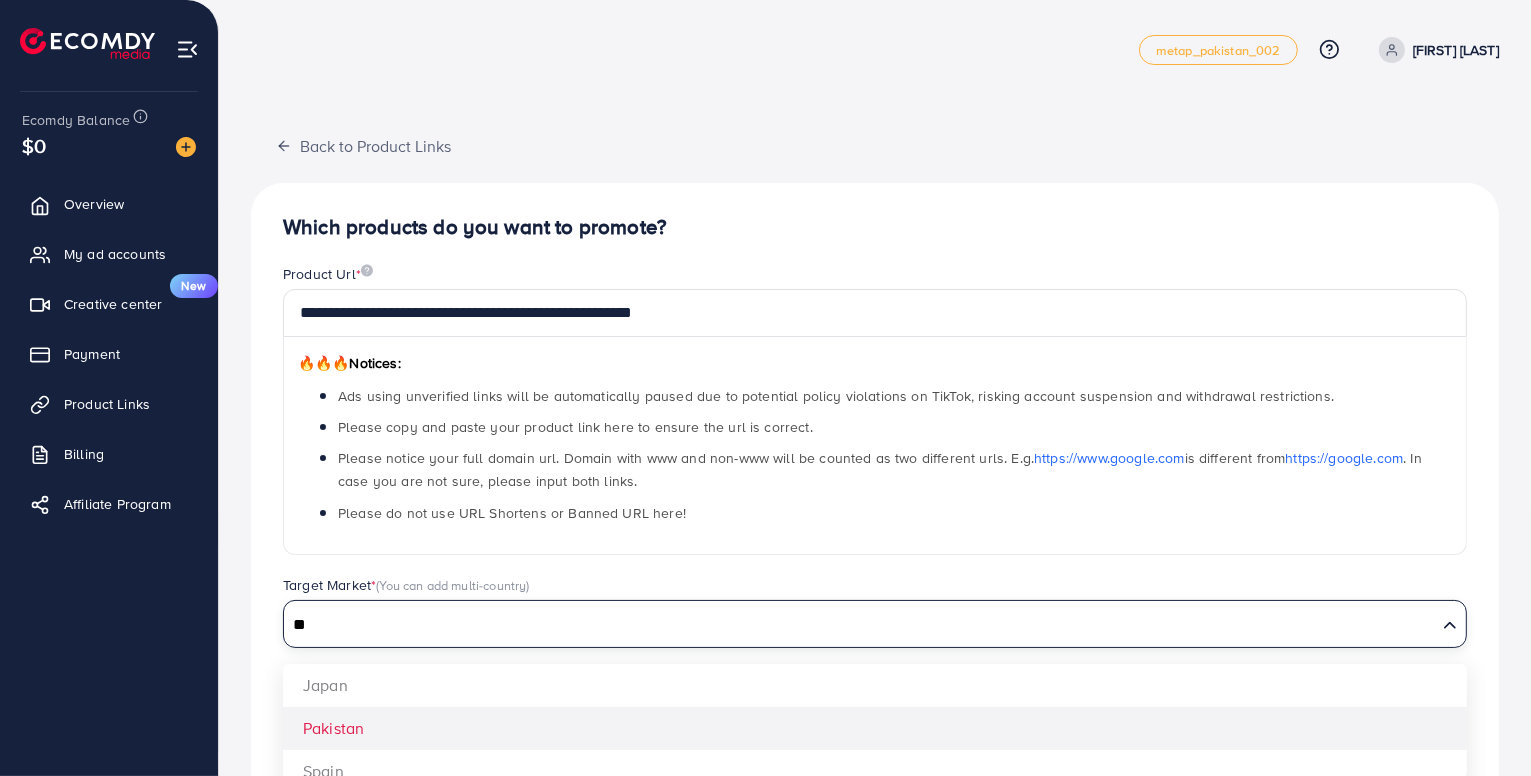 type on "**" 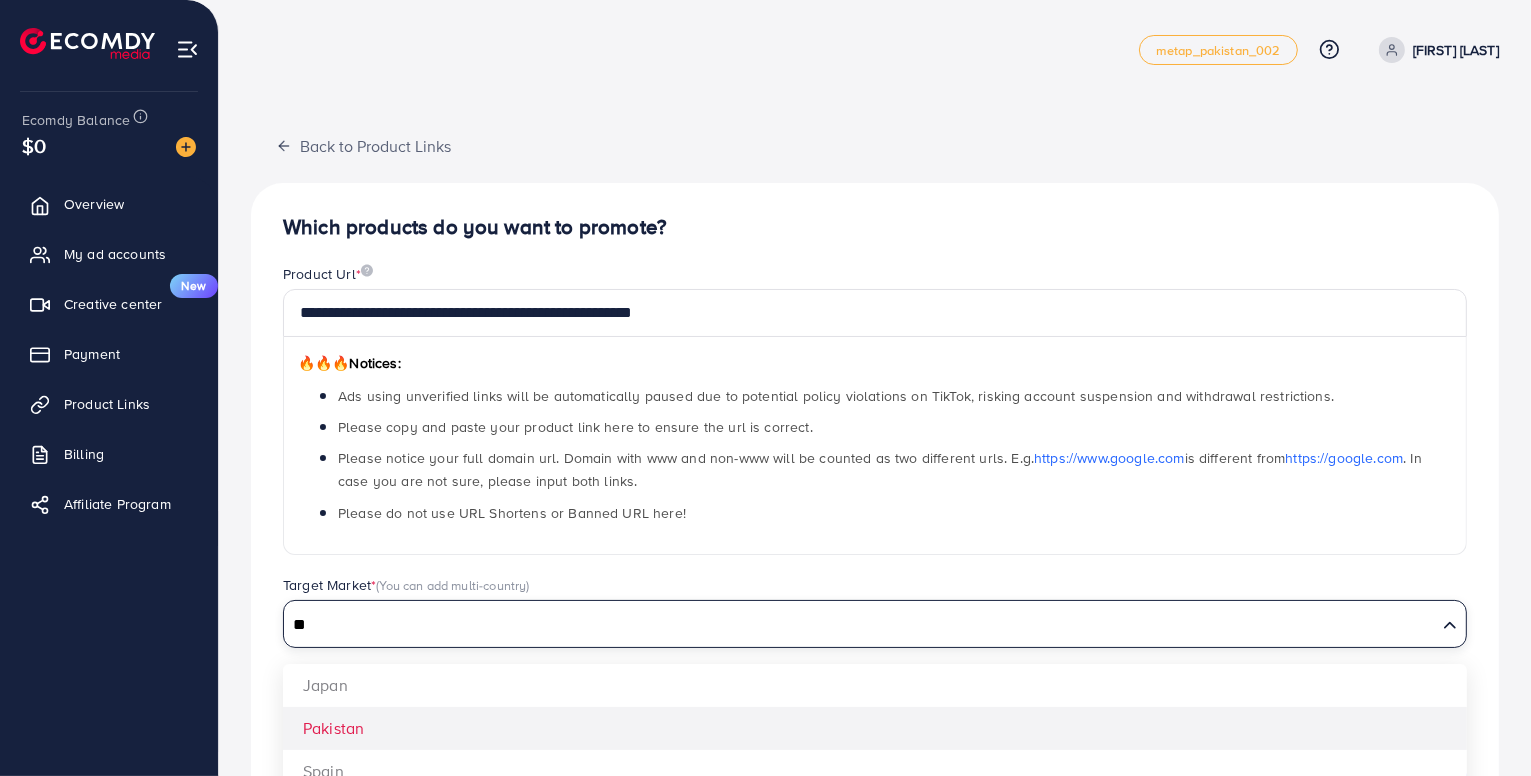 type 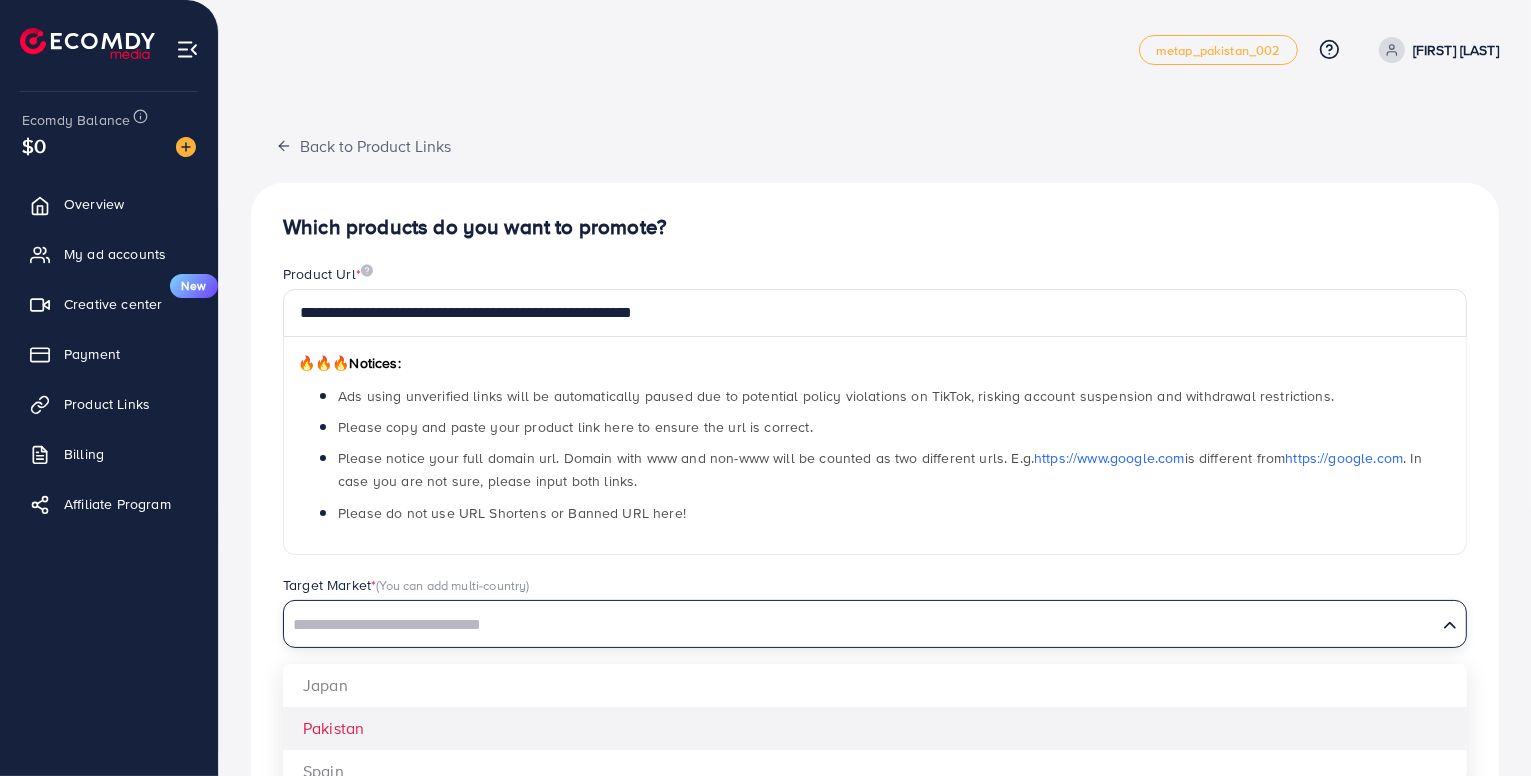 click on "**********" at bounding box center (875, 505) 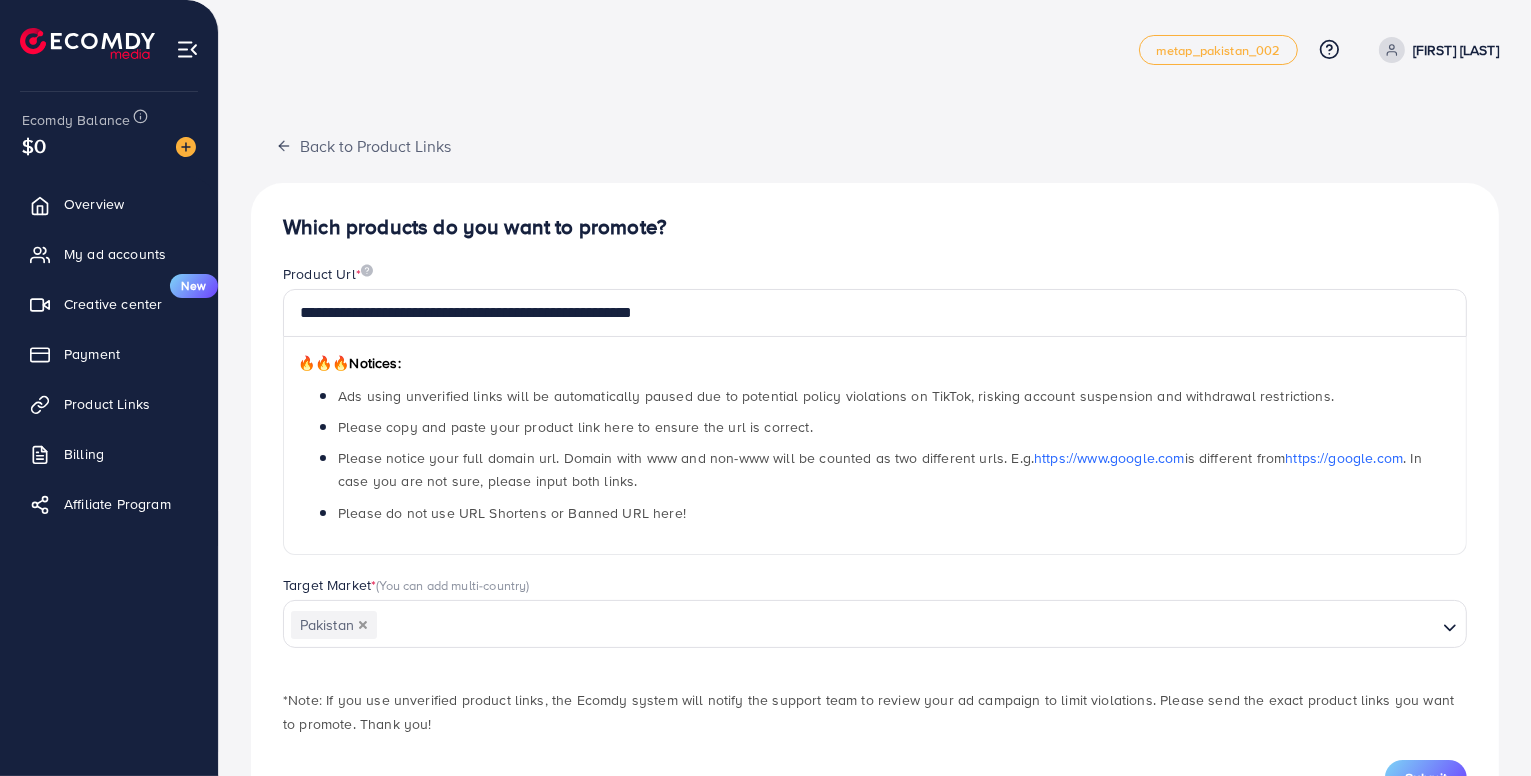 scroll, scrollTop: 82, scrollLeft: 0, axis: vertical 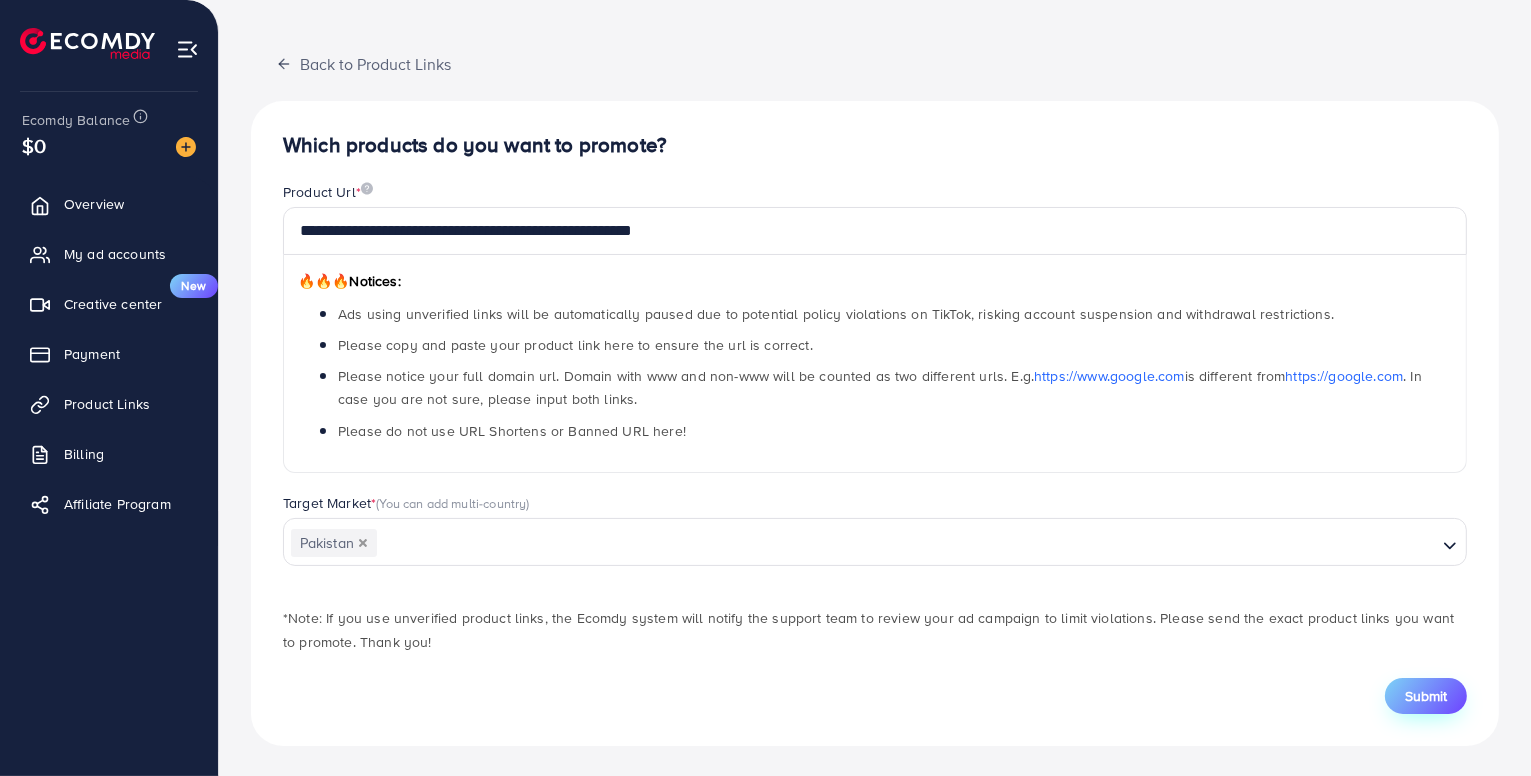 click on "Submit" at bounding box center (1426, 696) 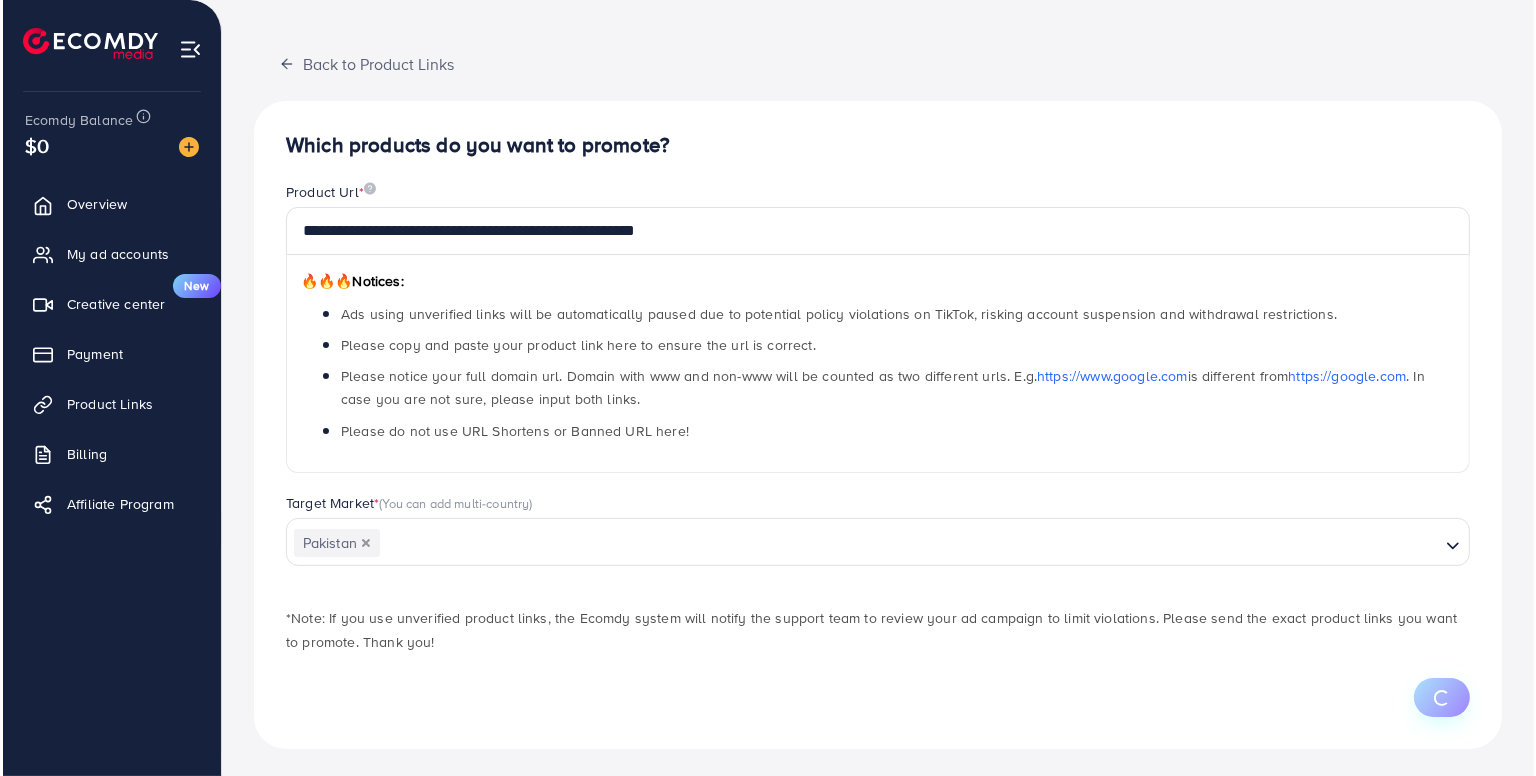 scroll, scrollTop: 0, scrollLeft: 0, axis: both 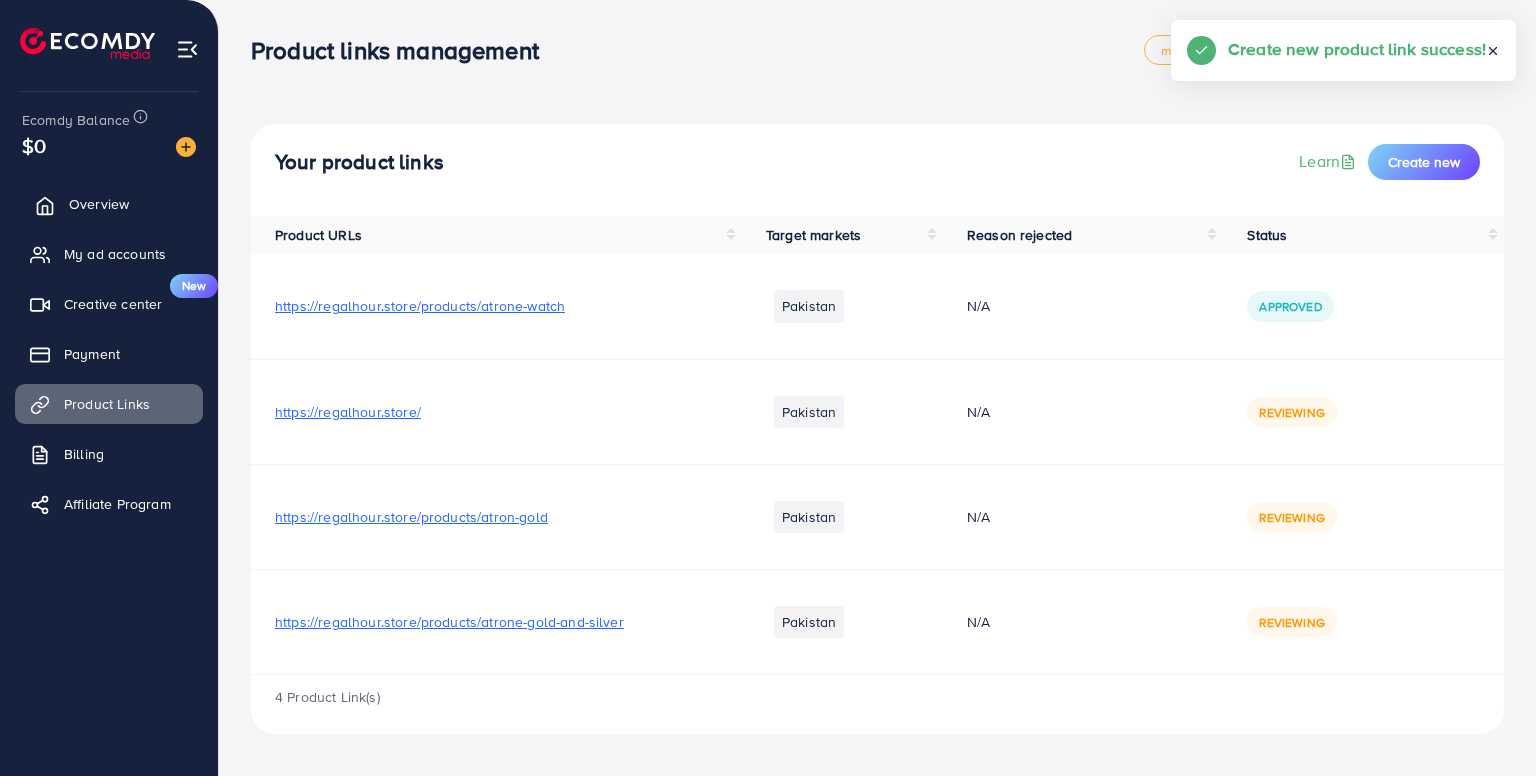 click on "Overview" at bounding box center (109, 204) 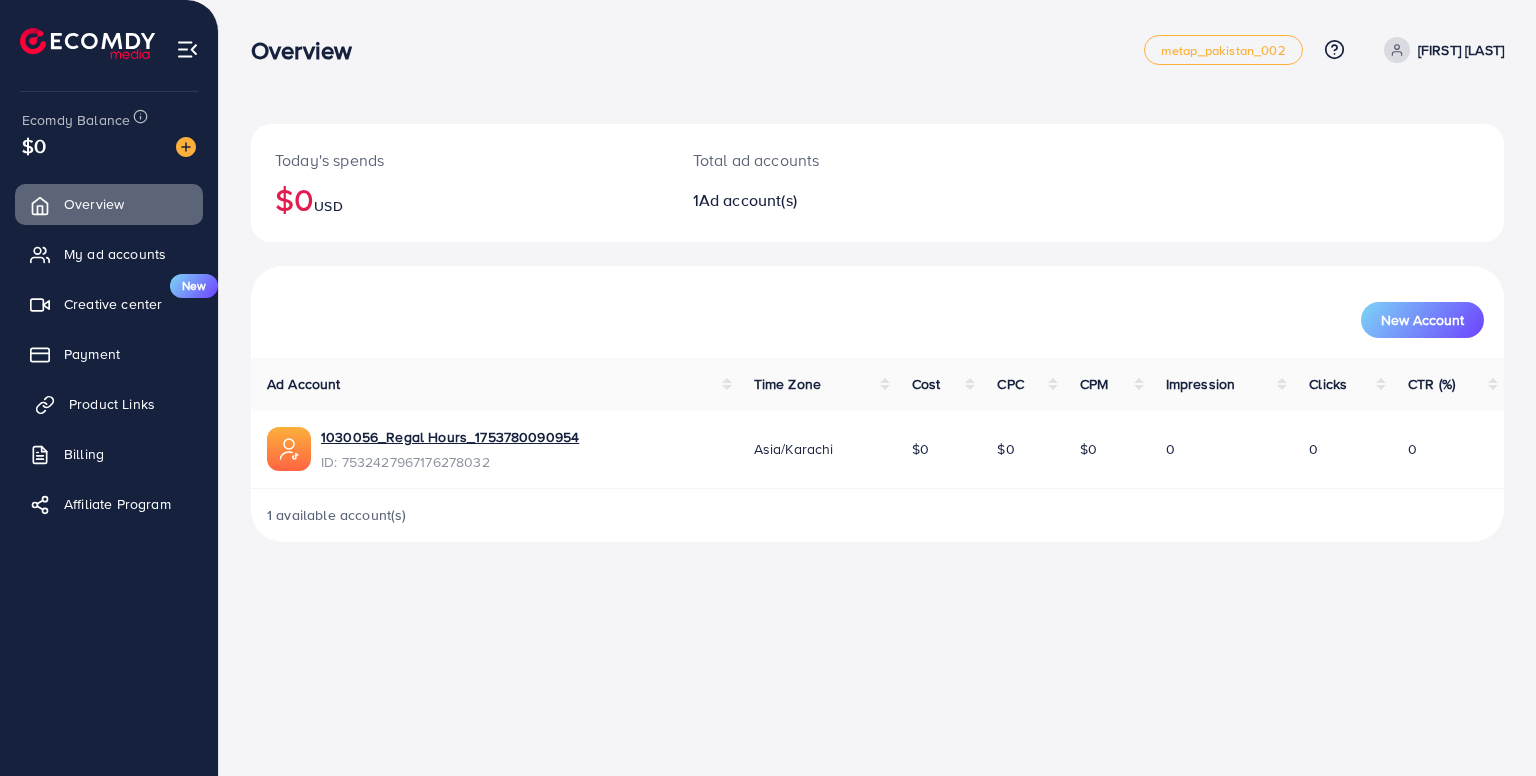 click on "Product Links" at bounding box center (109, 404) 